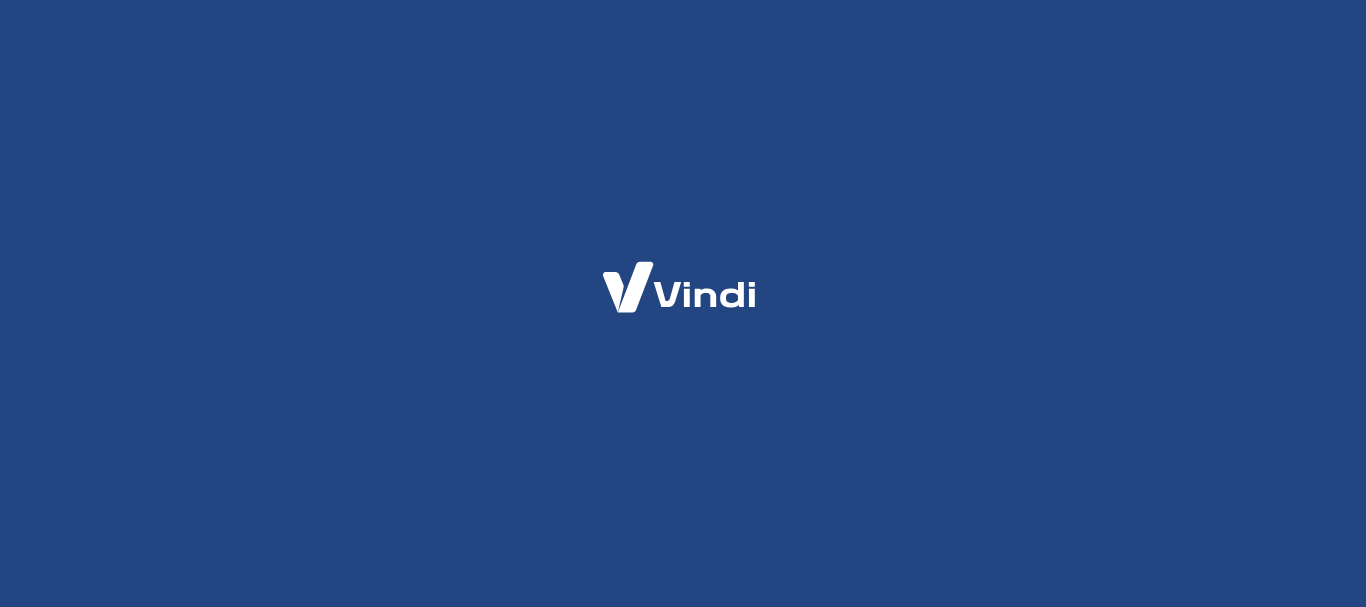 scroll, scrollTop: 0, scrollLeft: 0, axis: both 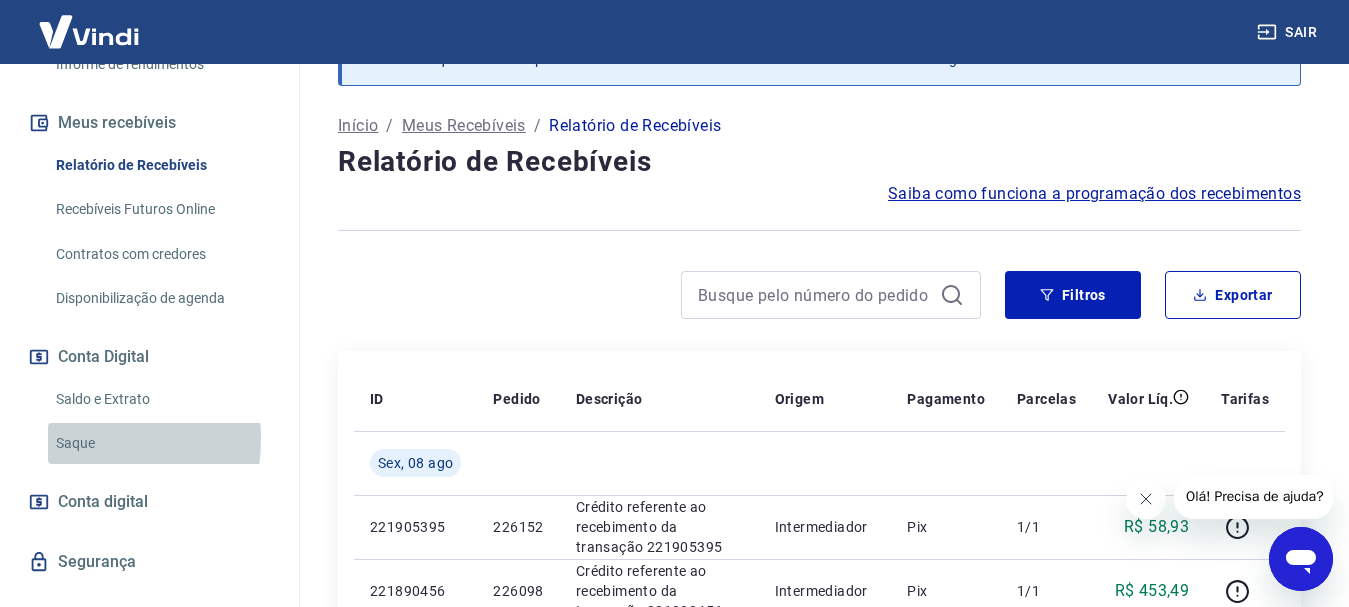 click on "Saque" at bounding box center (161, 443) 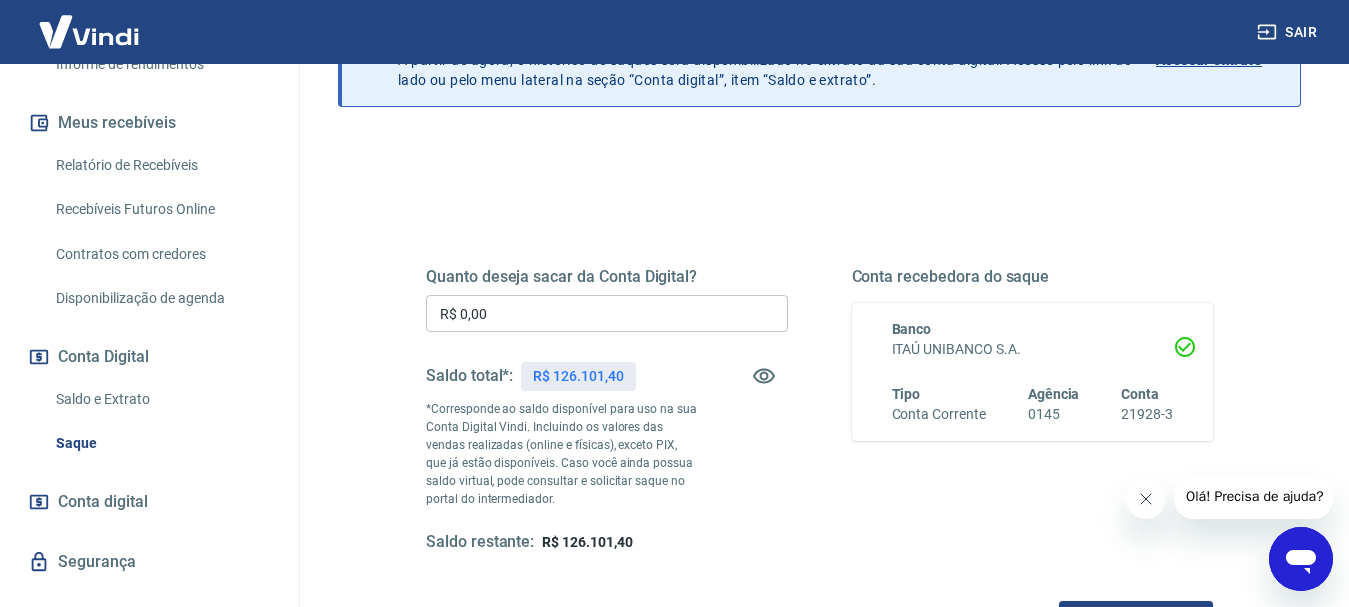 scroll, scrollTop: 0, scrollLeft: 0, axis: both 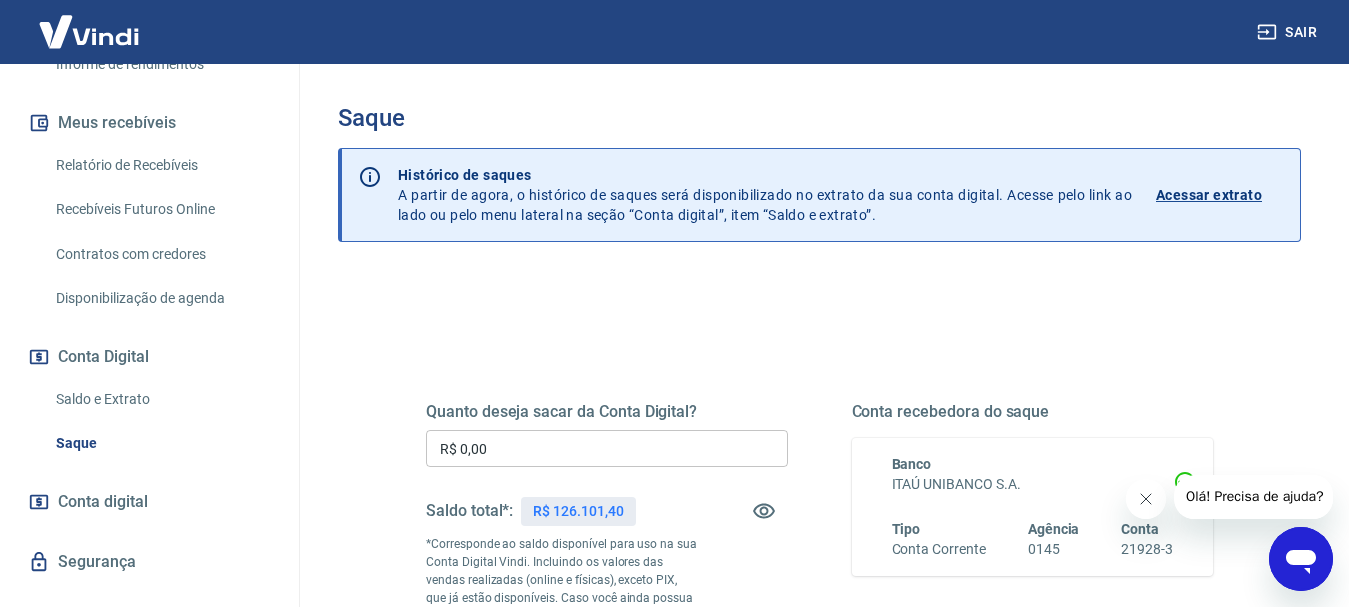 click on "Acessar extrato" at bounding box center [1209, 195] 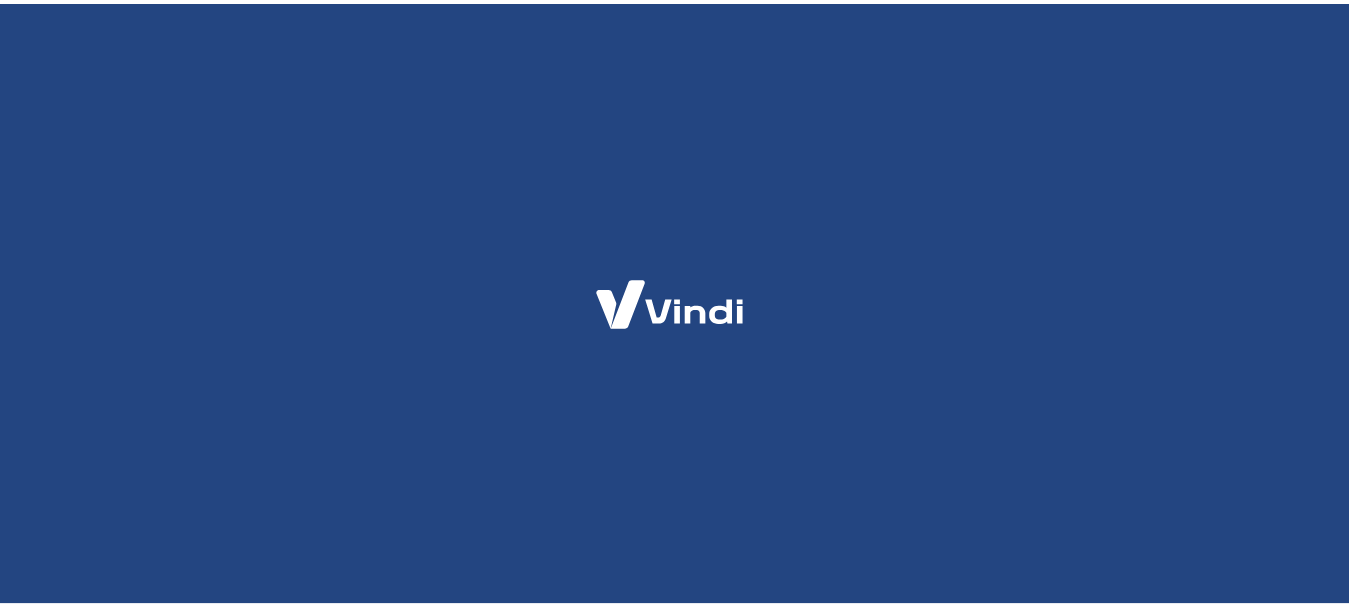 scroll, scrollTop: 0, scrollLeft: 0, axis: both 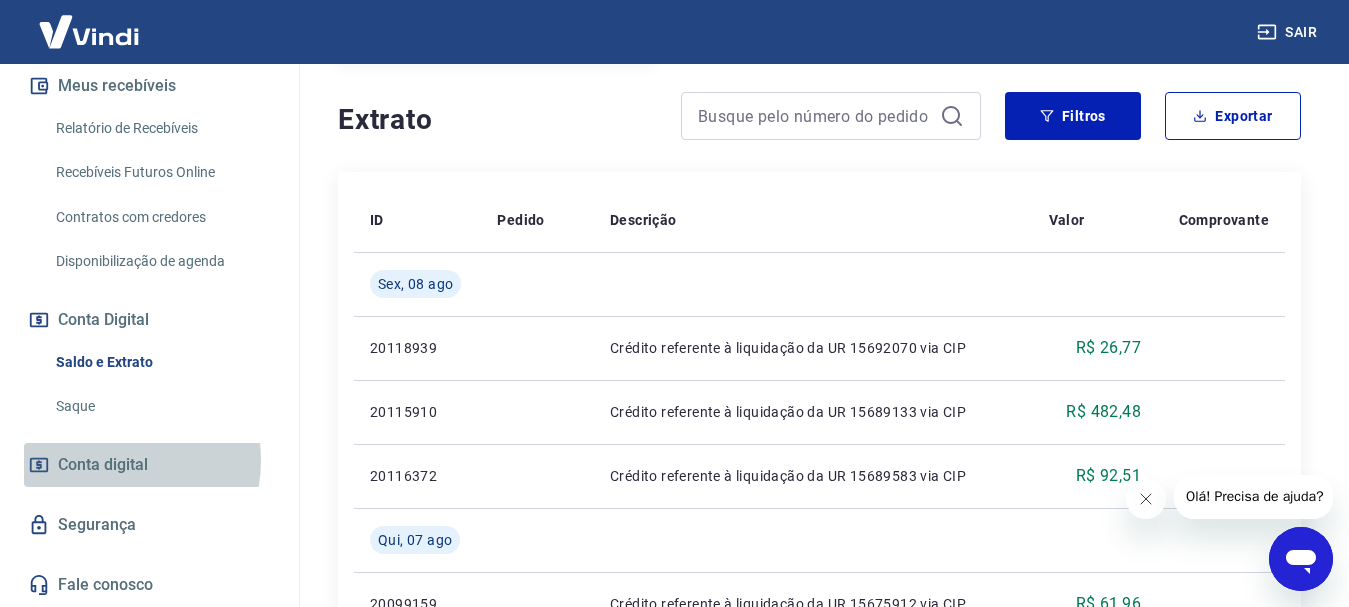 click on "Conta digital" at bounding box center (103, 465) 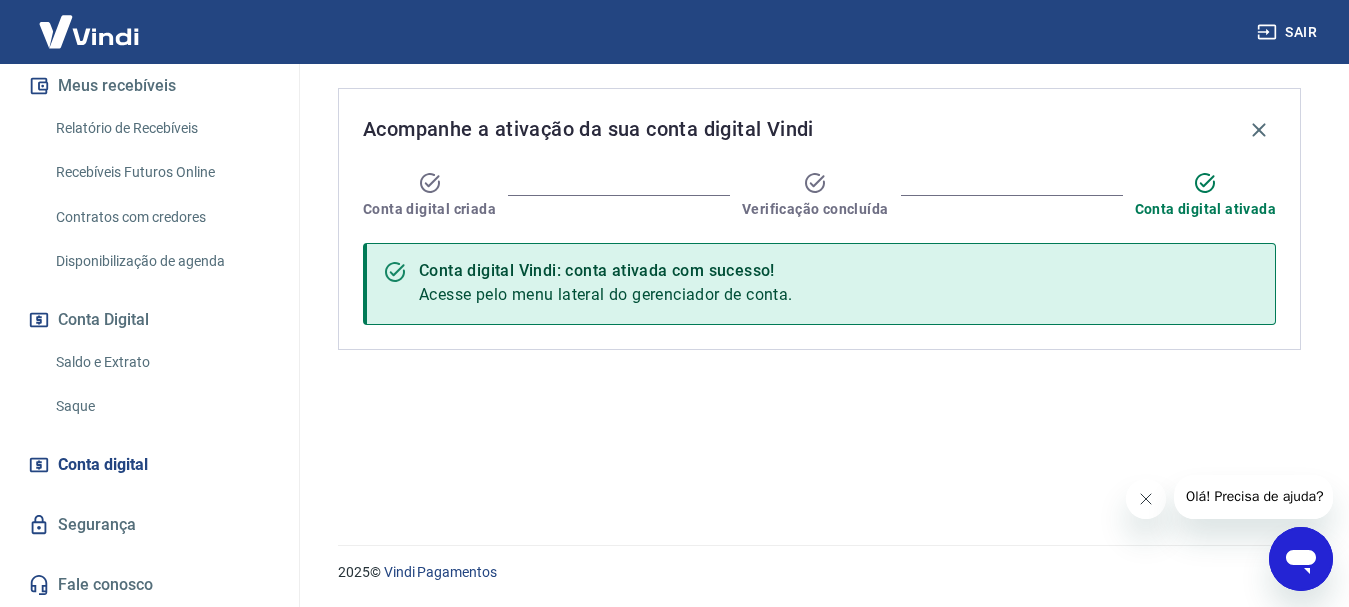 scroll, scrollTop: 0, scrollLeft: 0, axis: both 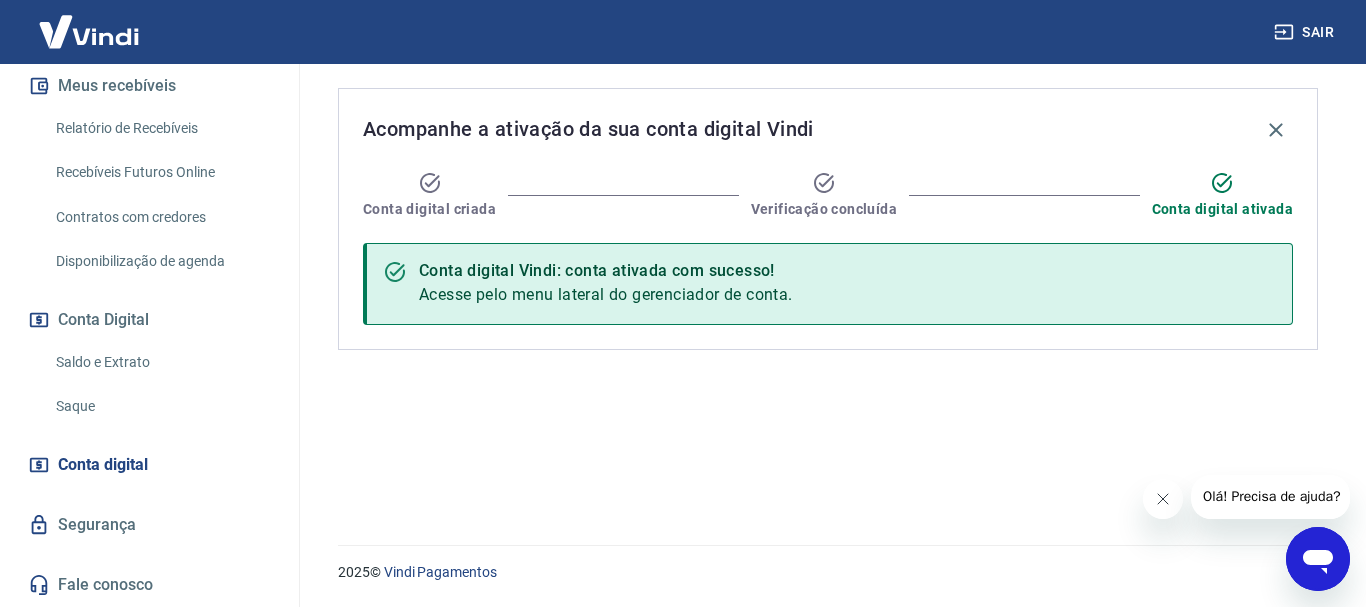 click on "Saldo e Extrato" at bounding box center [161, 362] 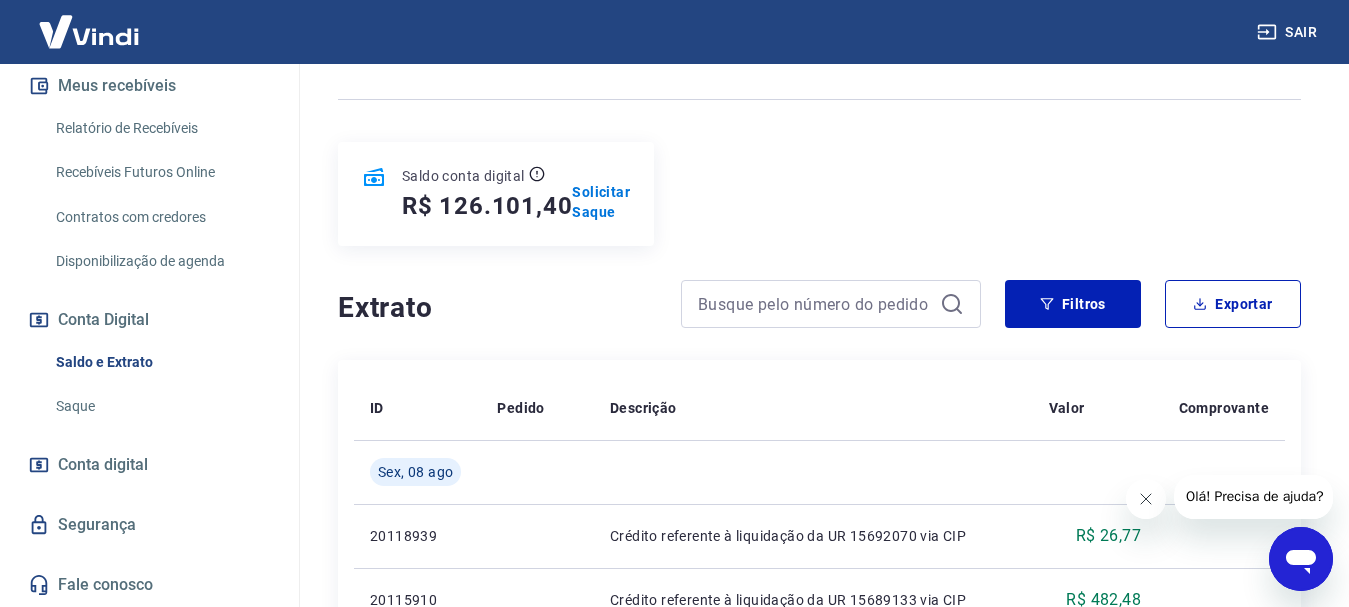 scroll, scrollTop: 171, scrollLeft: 0, axis: vertical 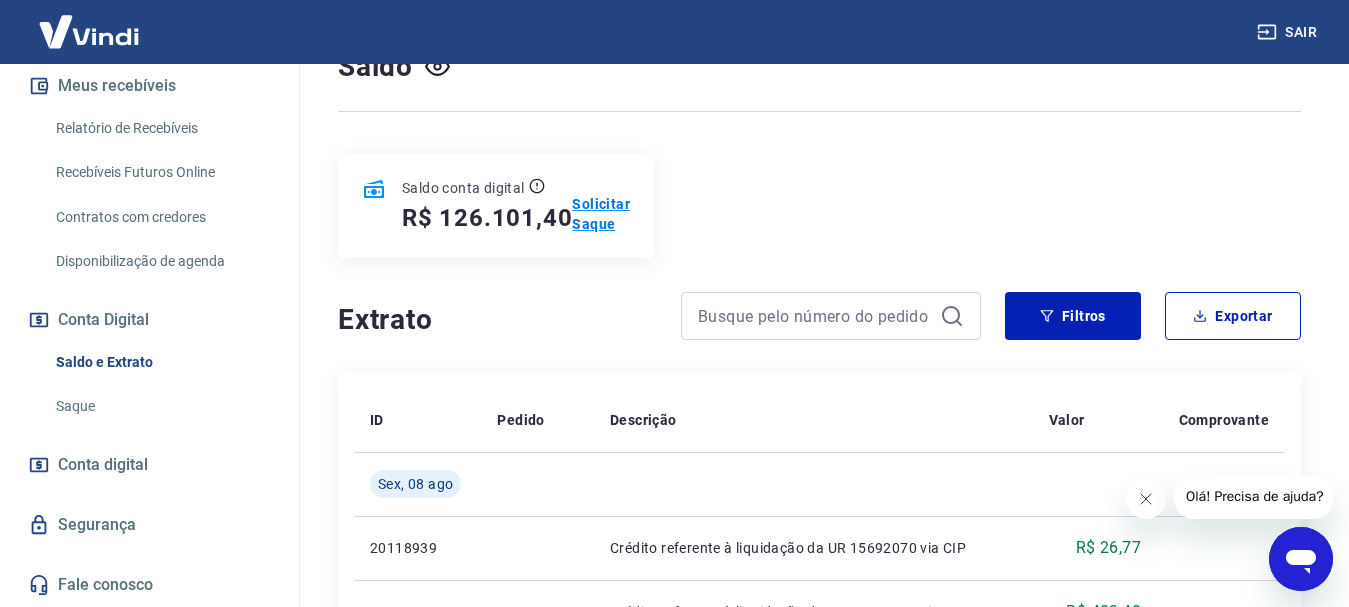 click on "Solicitar Saque" at bounding box center (601, 214) 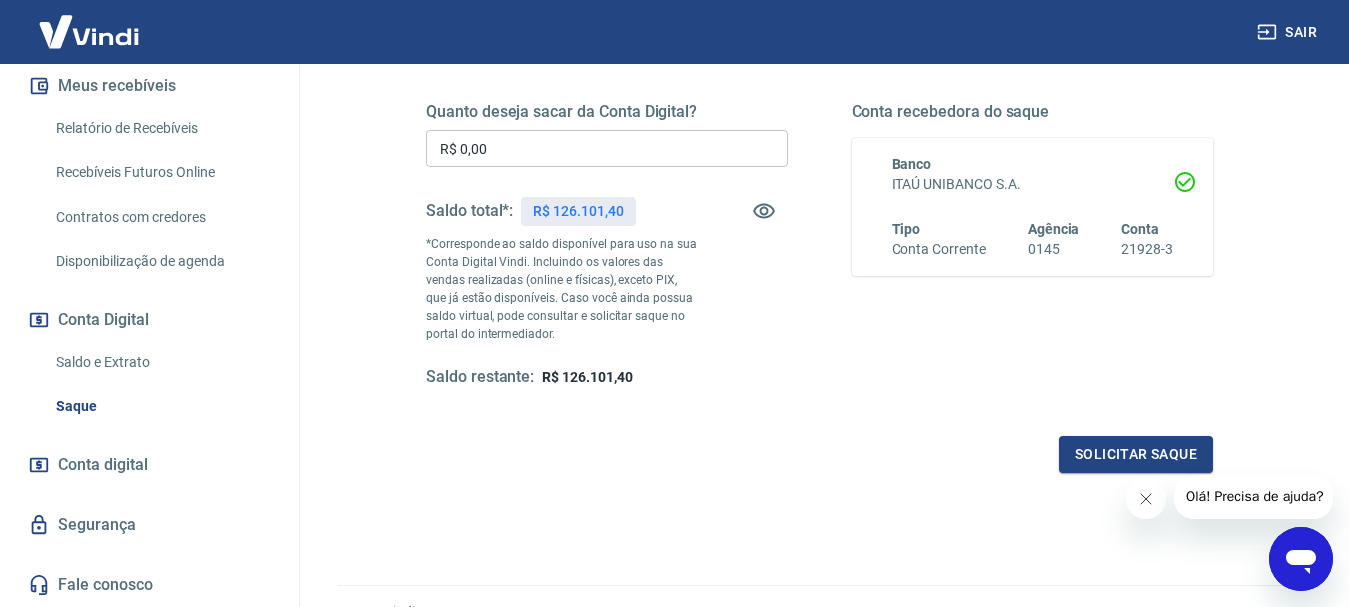 scroll, scrollTop: 200, scrollLeft: 0, axis: vertical 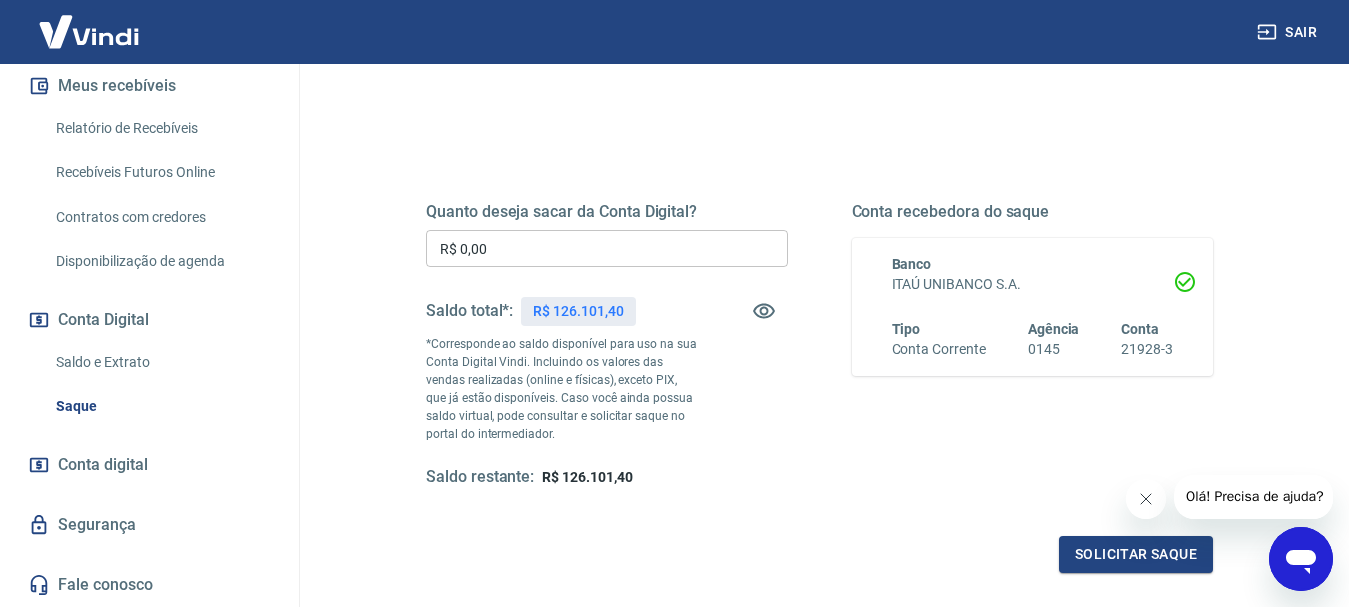click on "R$ 0,00" at bounding box center [607, 248] 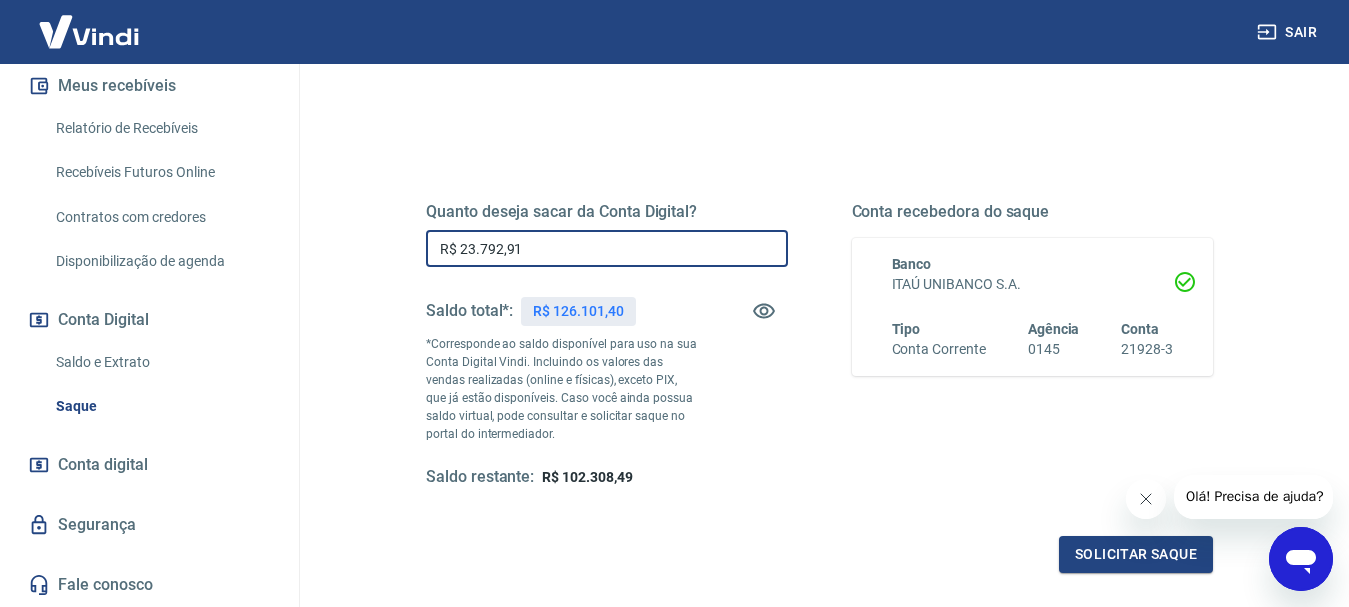 type on "R$ 23.792,91" 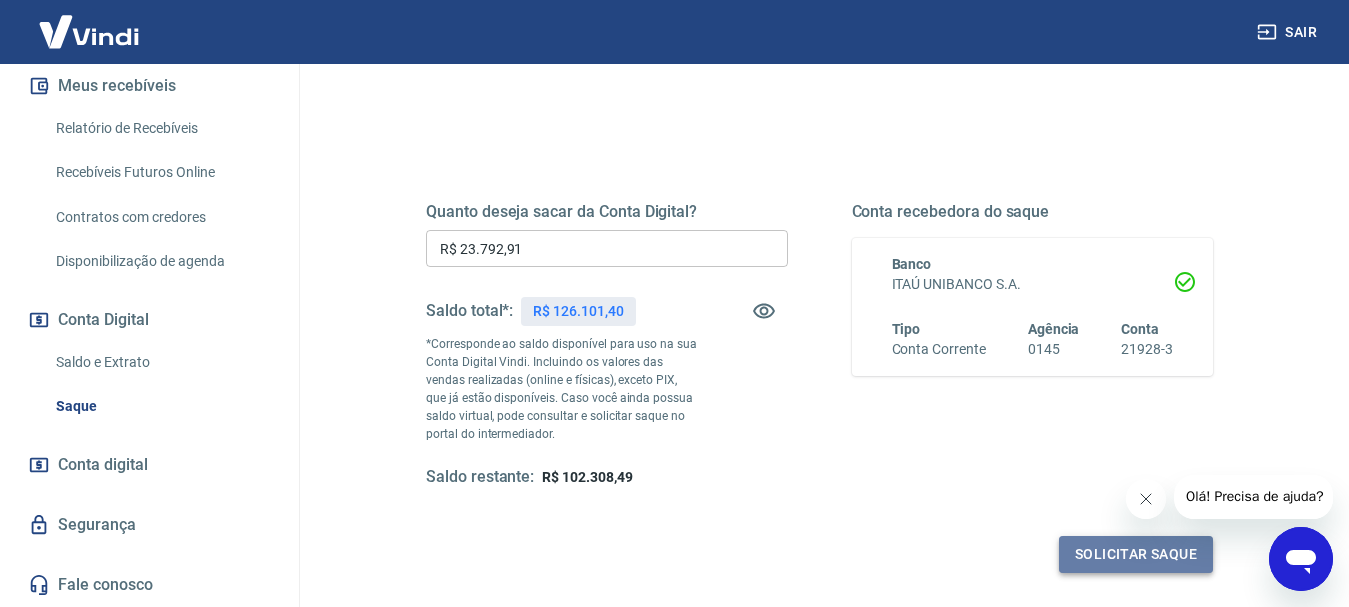 click on "Solicitar saque" at bounding box center (1136, 554) 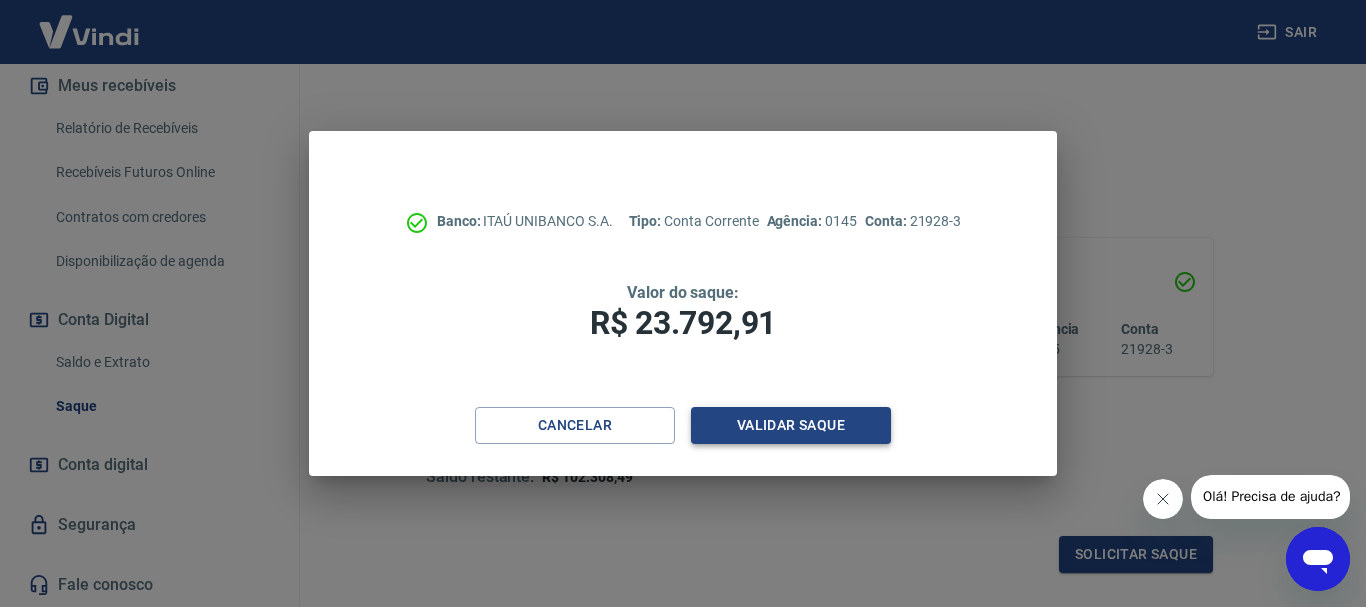 click on "Validar saque" at bounding box center (791, 425) 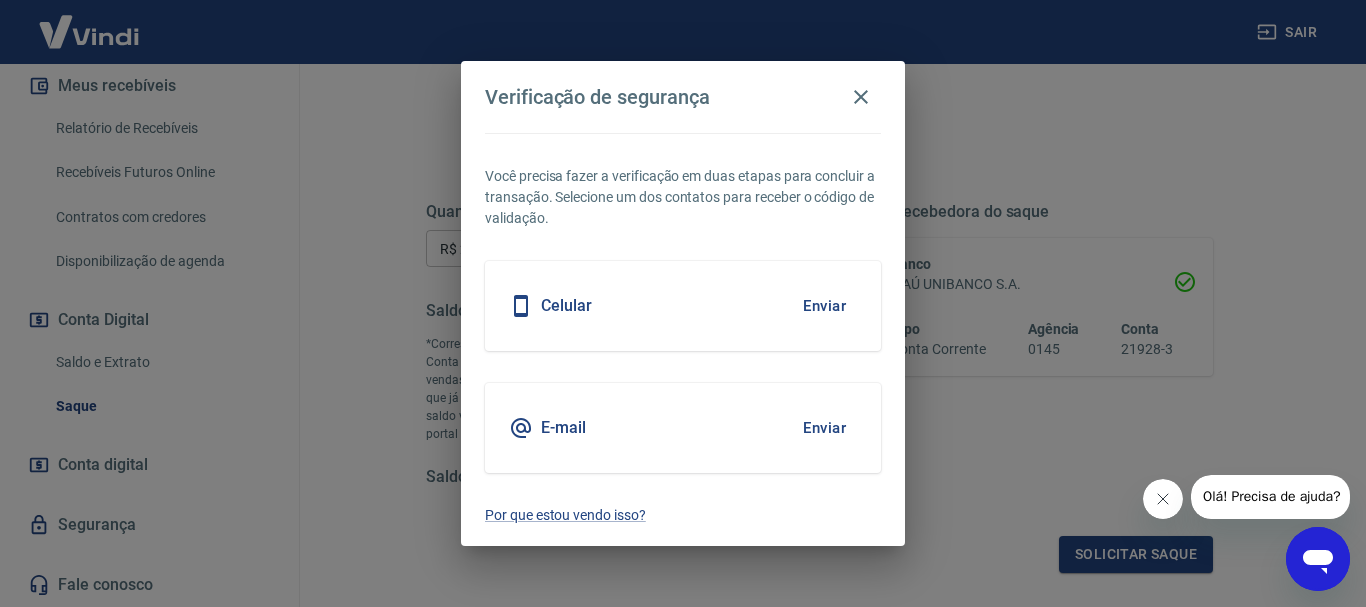 click on "Celular" at bounding box center [566, 306] 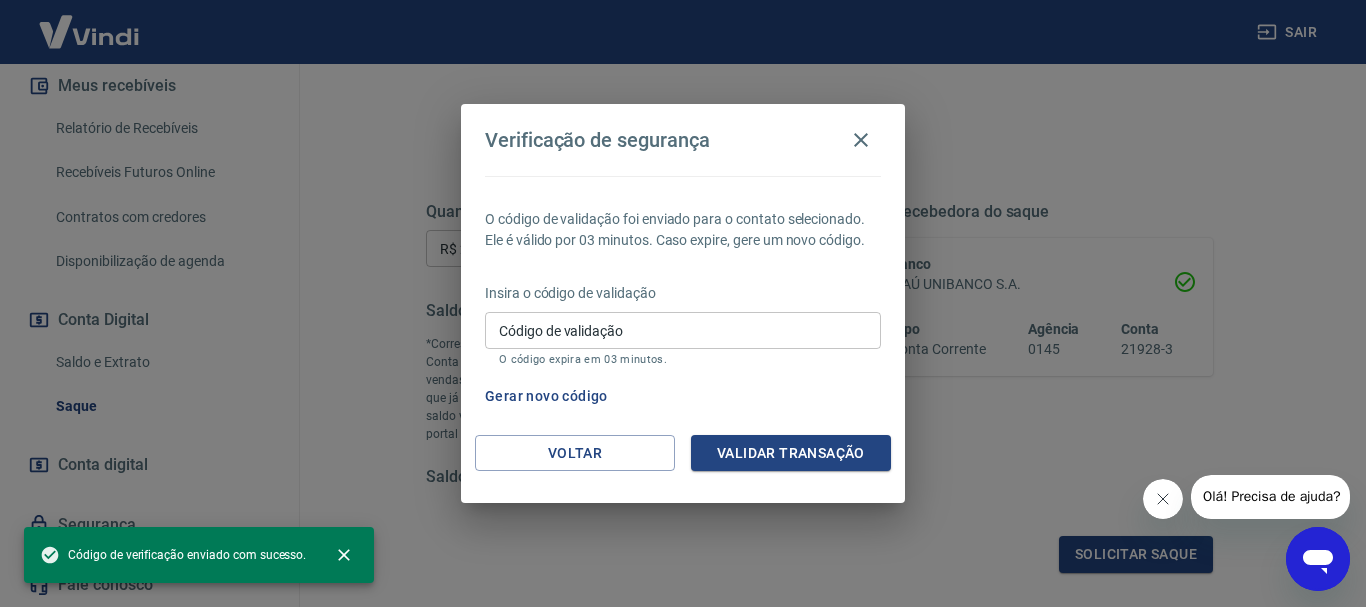 drag, startPoint x: 1206, startPoint y: 380, endPoint x: 1100, endPoint y: 357, distance: 108.46658 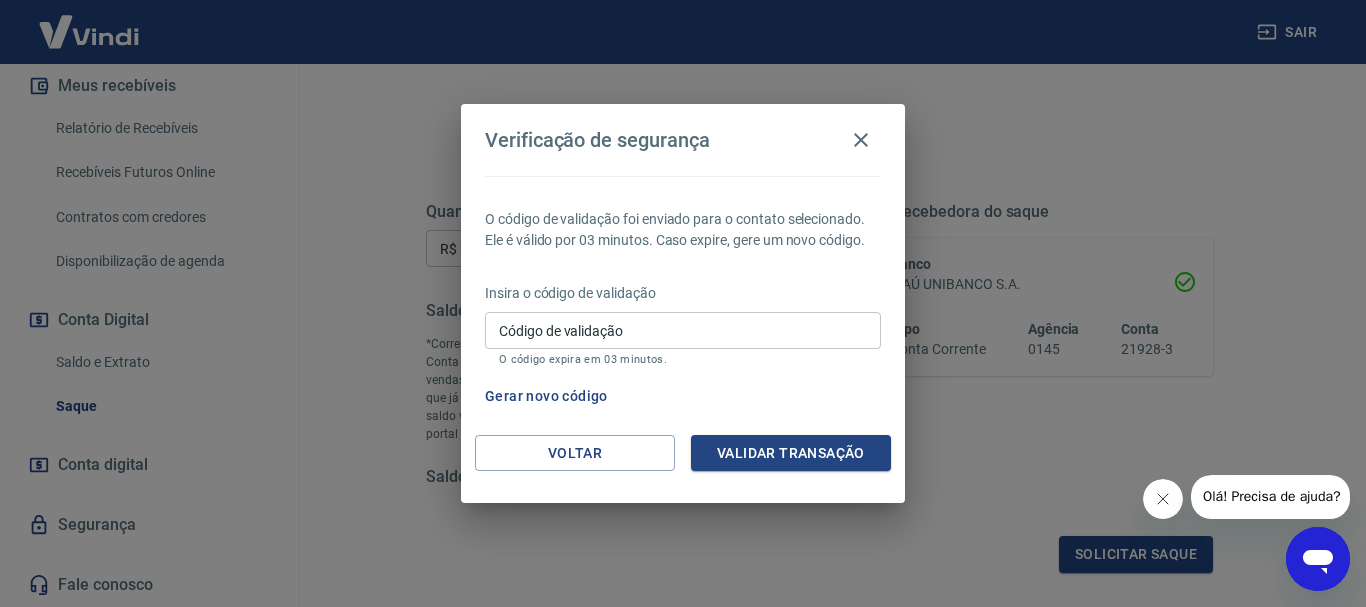 click on "Código de validação" at bounding box center (683, 330) 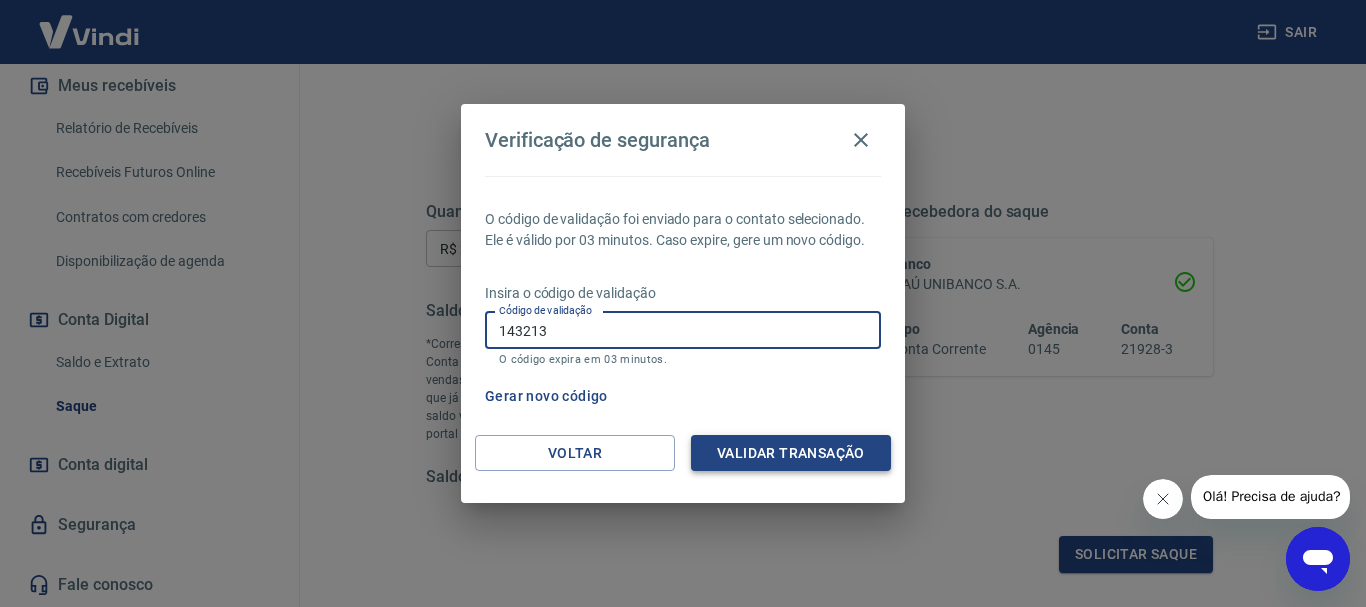 type on "143213" 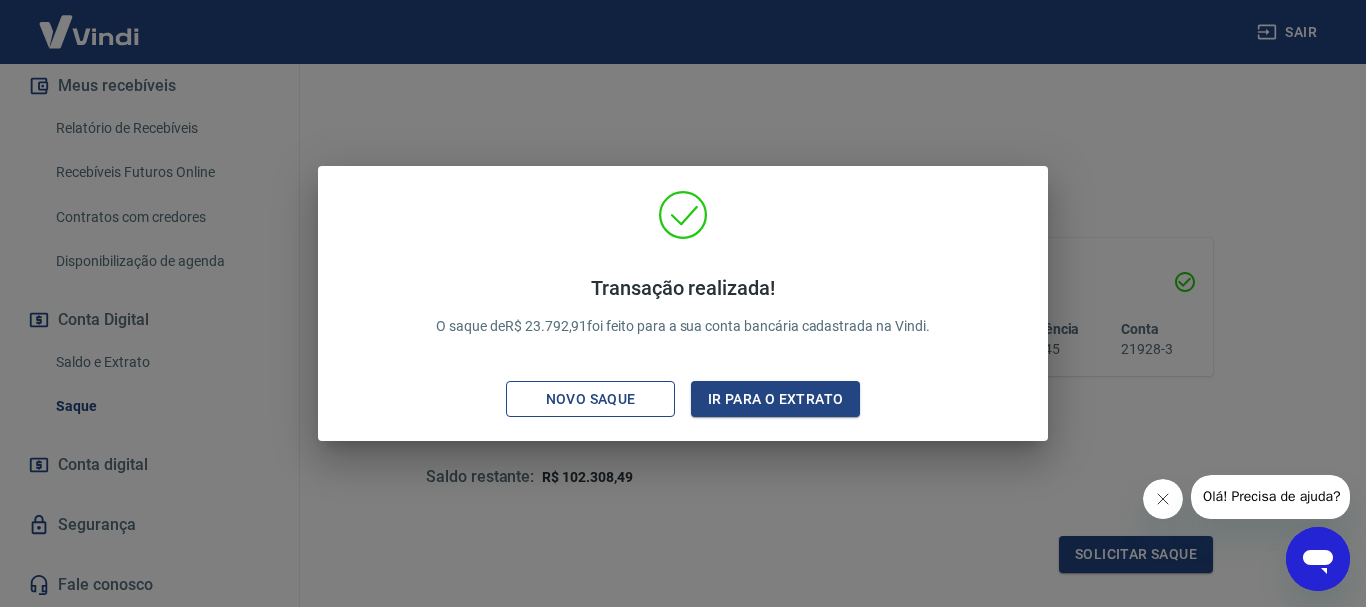 click on "Novo saque" at bounding box center [591, 399] 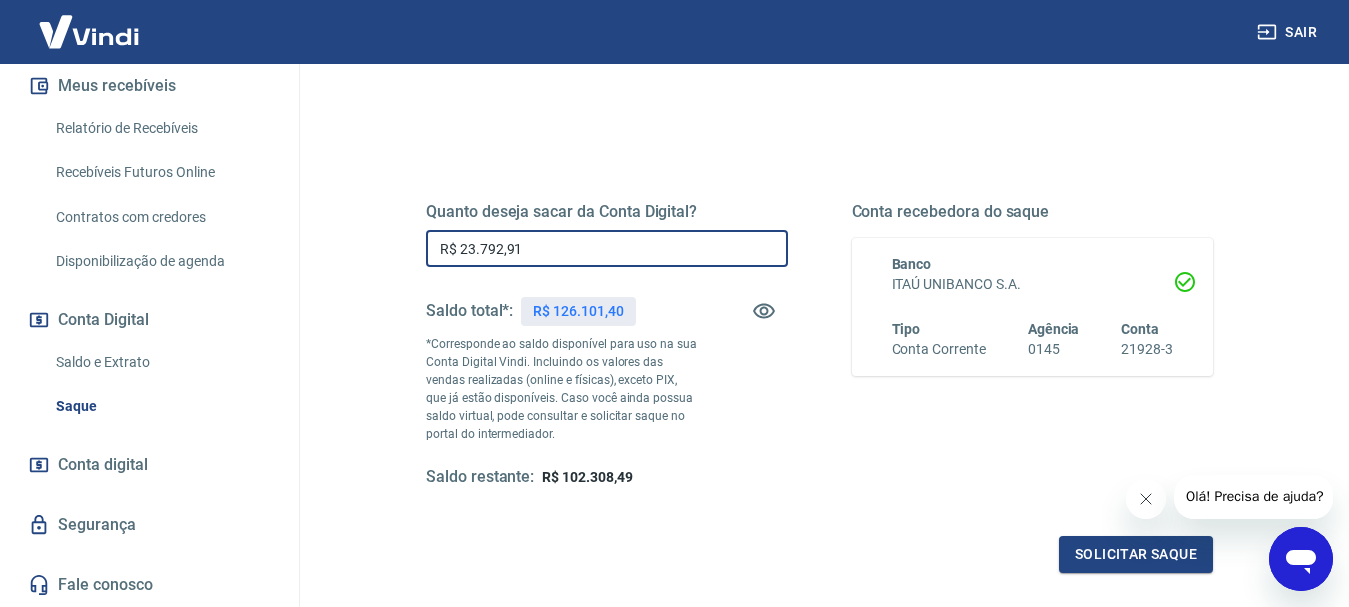 click on "R$ 23.792,91" at bounding box center (607, 248) 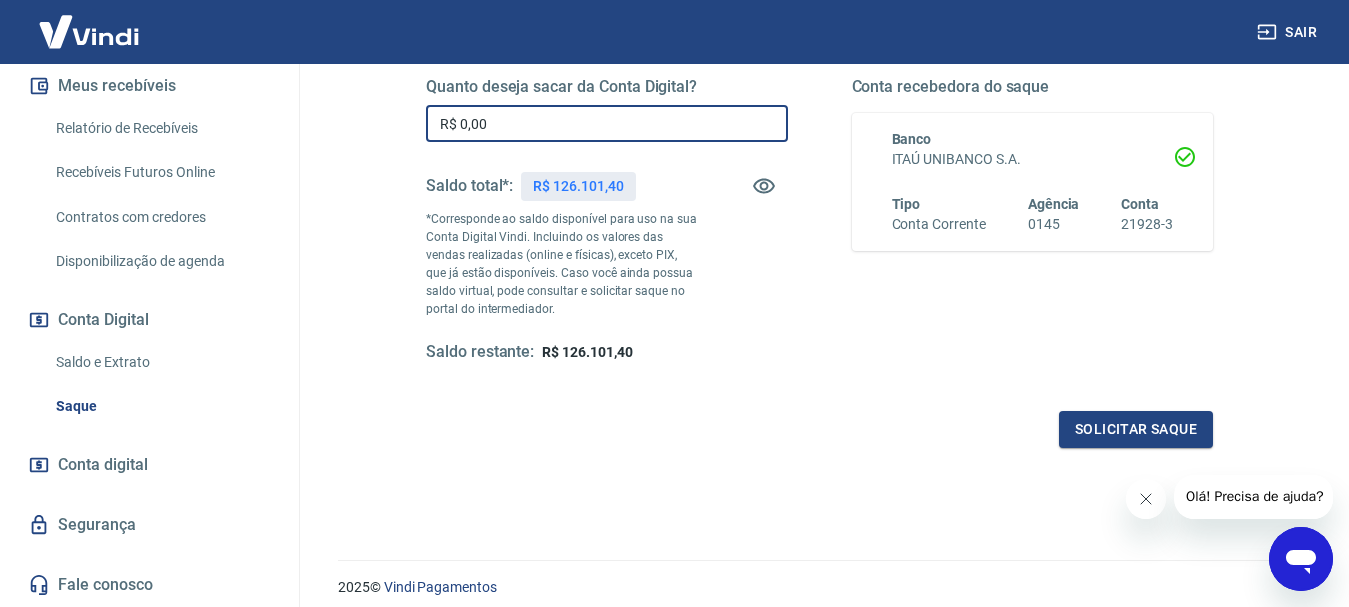scroll, scrollTop: 200, scrollLeft: 0, axis: vertical 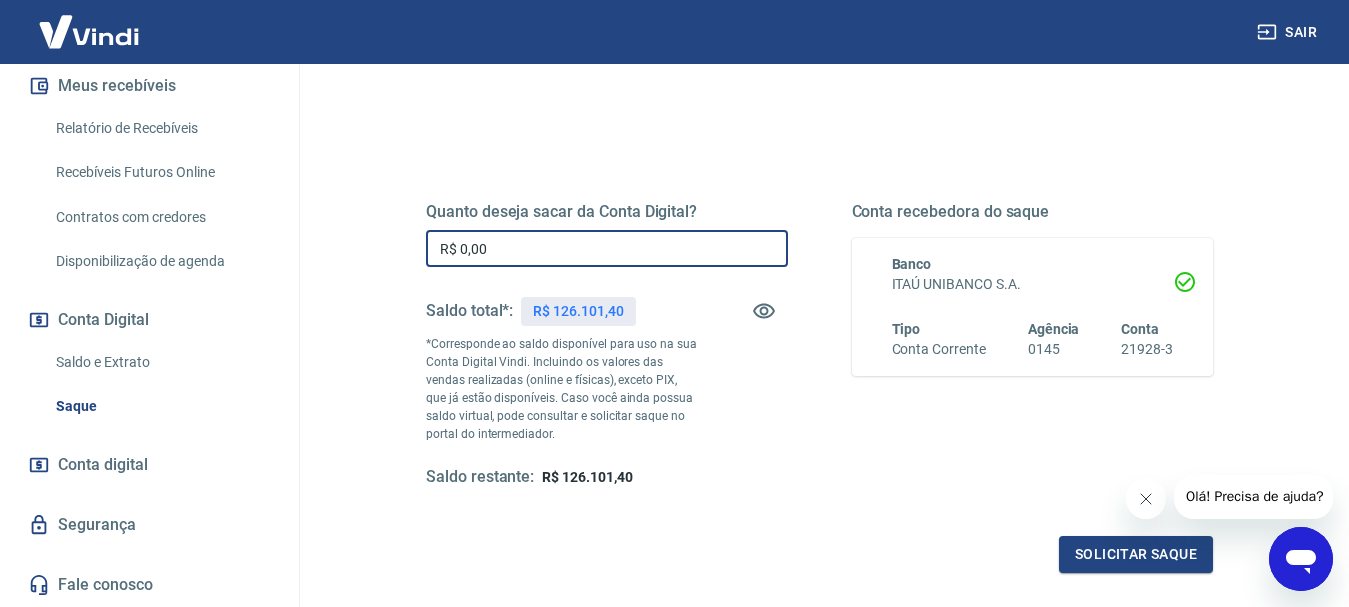 type on "R$ 0,00" 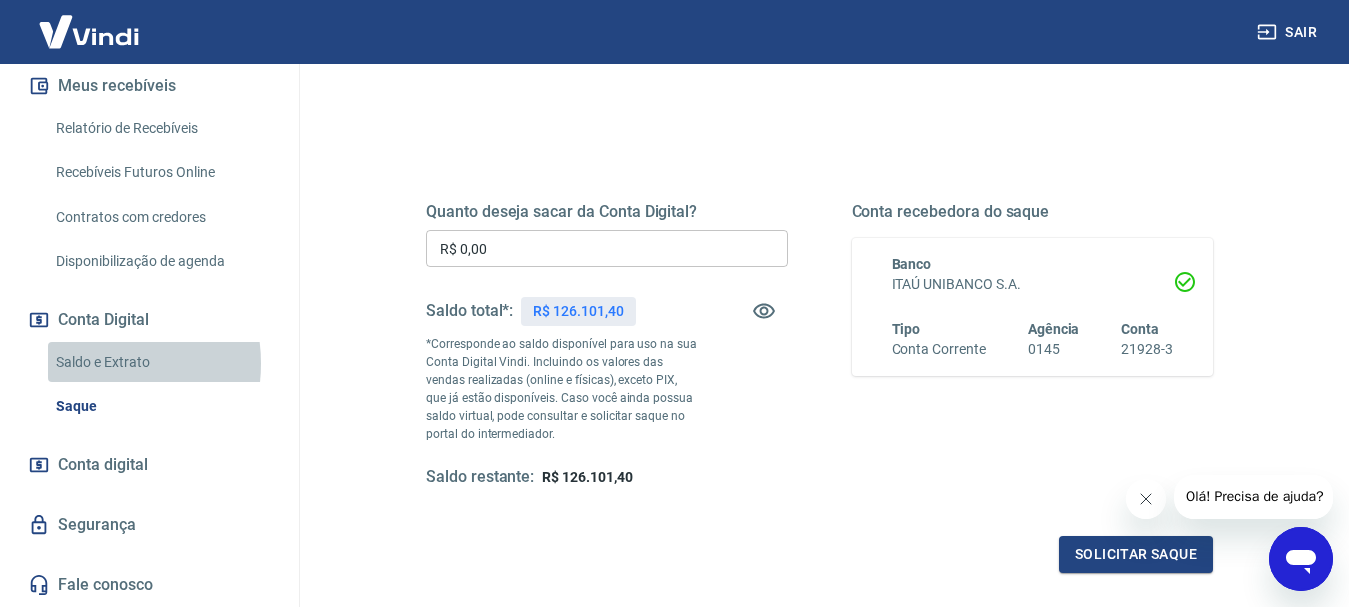 click on "Saldo e Extrato" at bounding box center (161, 362) 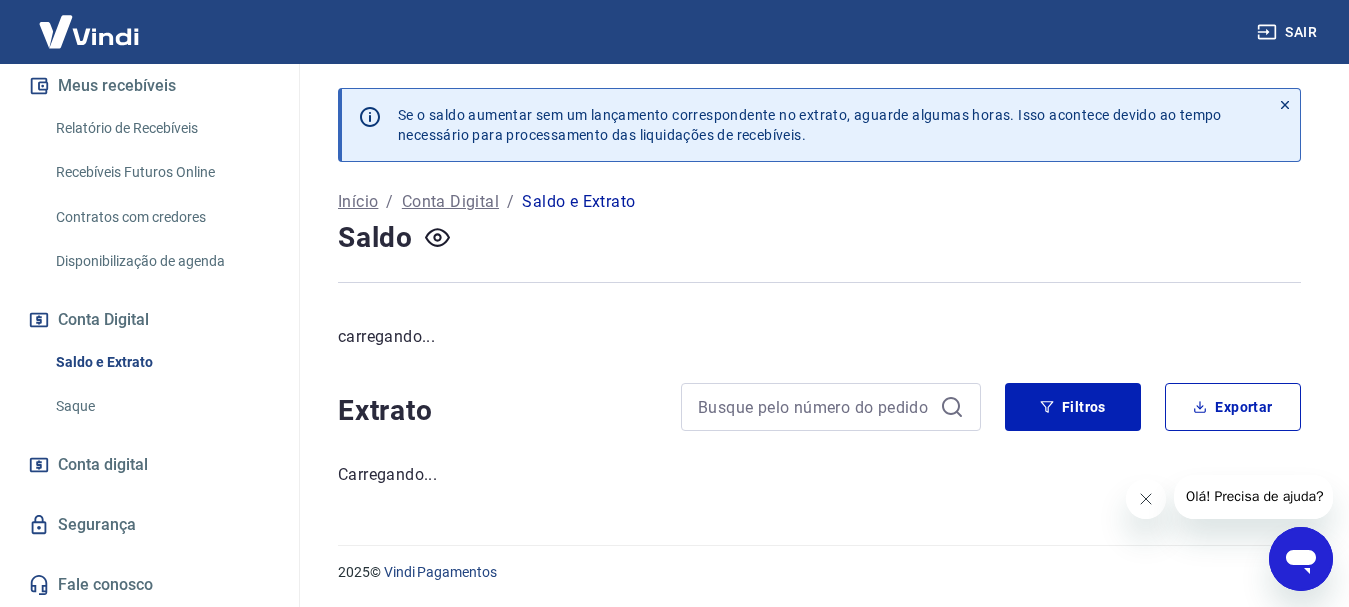 scroll, scrollTop: 0, scrollLeft: 0, axis: both 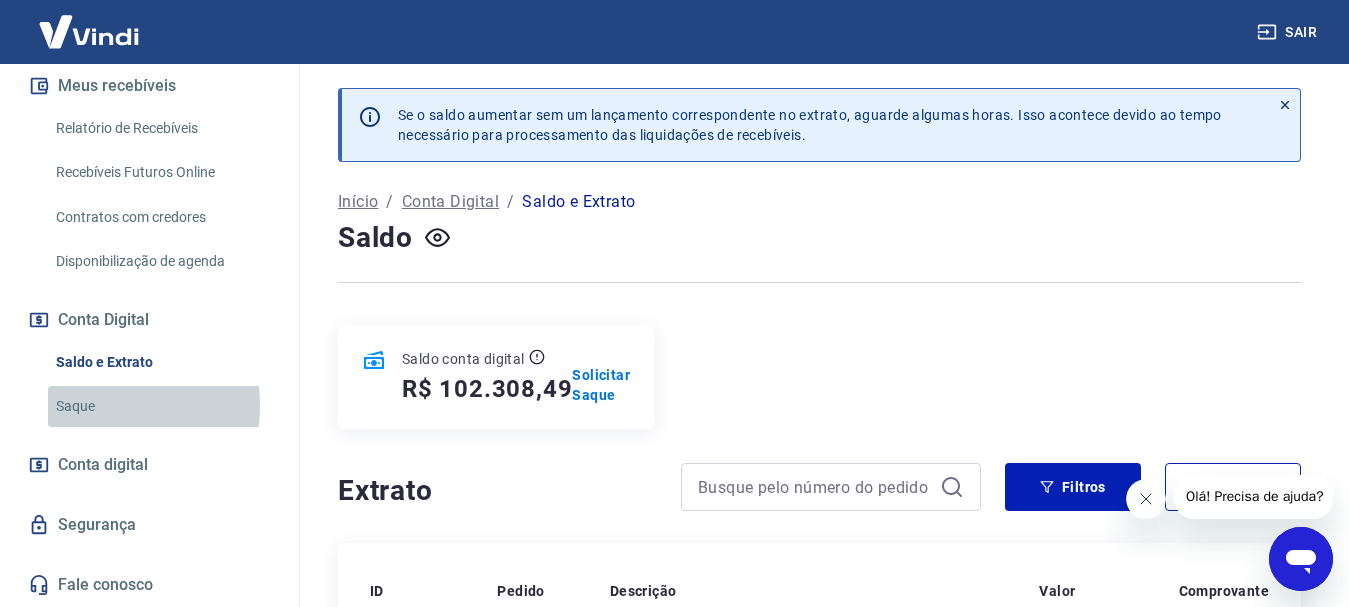 click on "Saque" at bounding box center (161, 406) 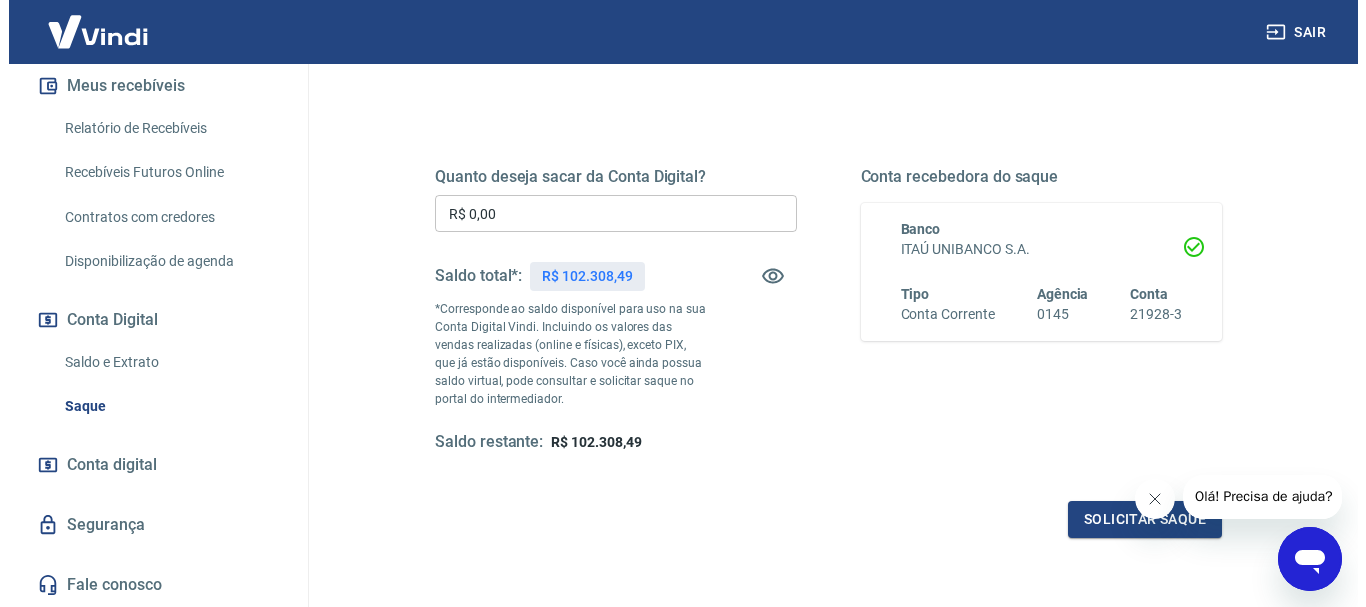 scroll, scrollTop: 200, scrollLeft: 0, axis: vertical 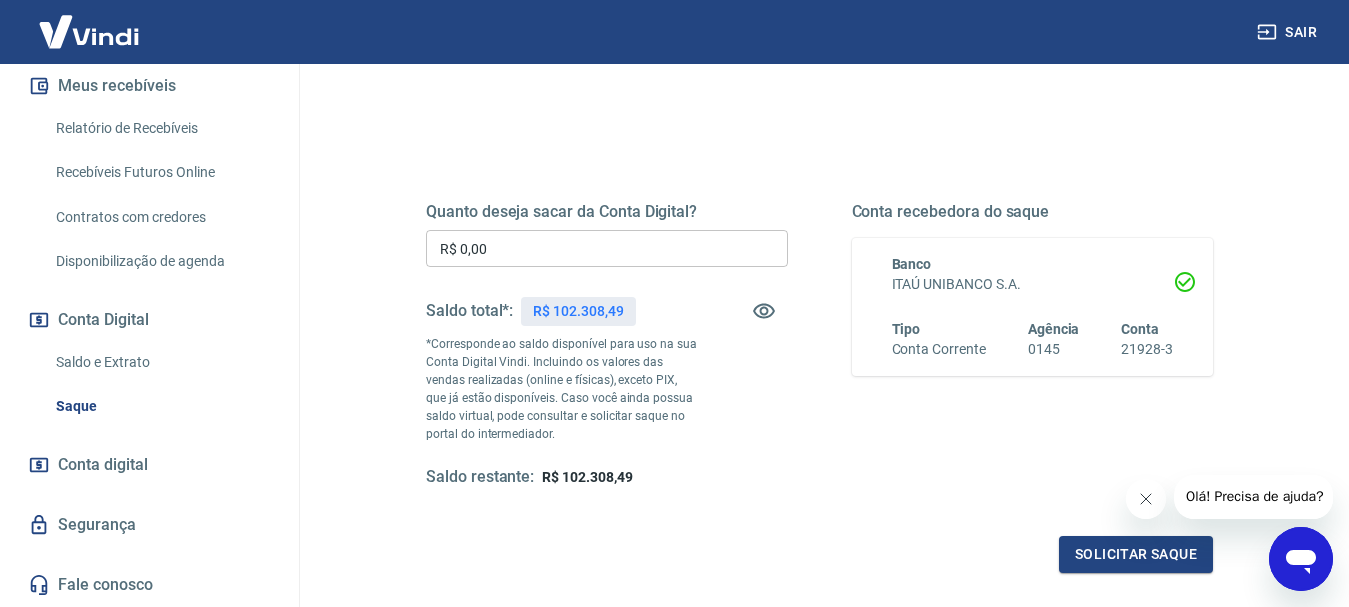 click on "R$ 0,00" at bounding box center [607, 248] 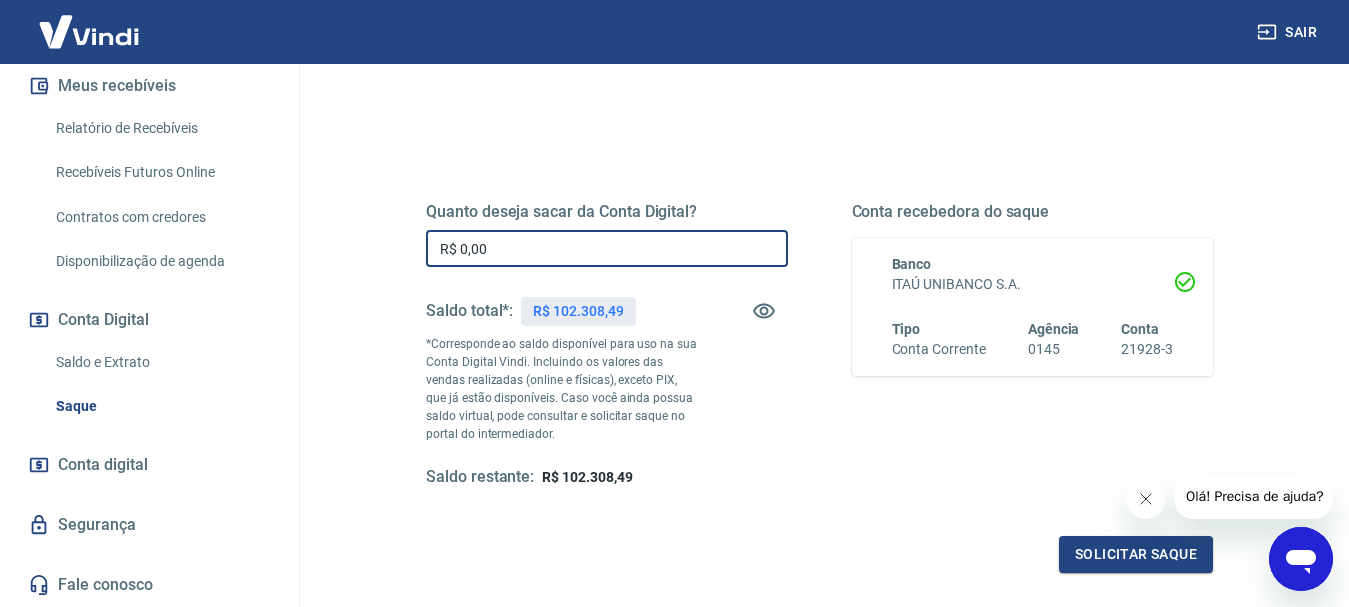 drag, startPoint x: 460, startPoint y: 244, endPoint x: 509, endPoint y: 249, distance: 49.25444 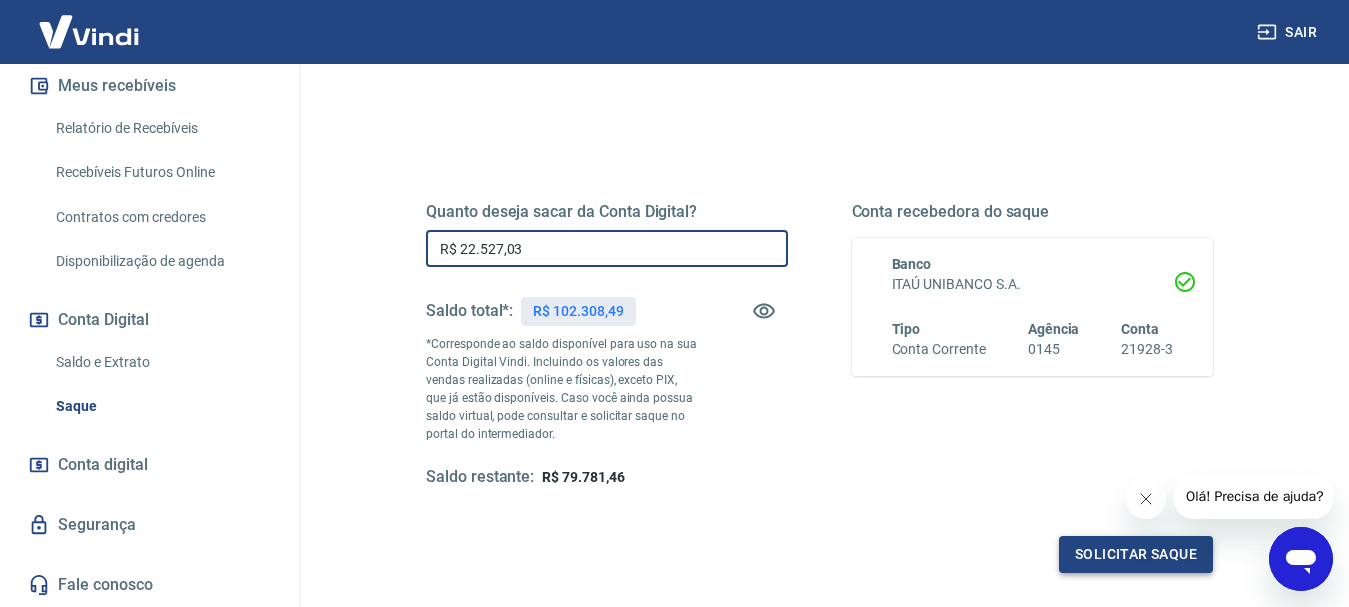 type on "R$ 22.527,03" 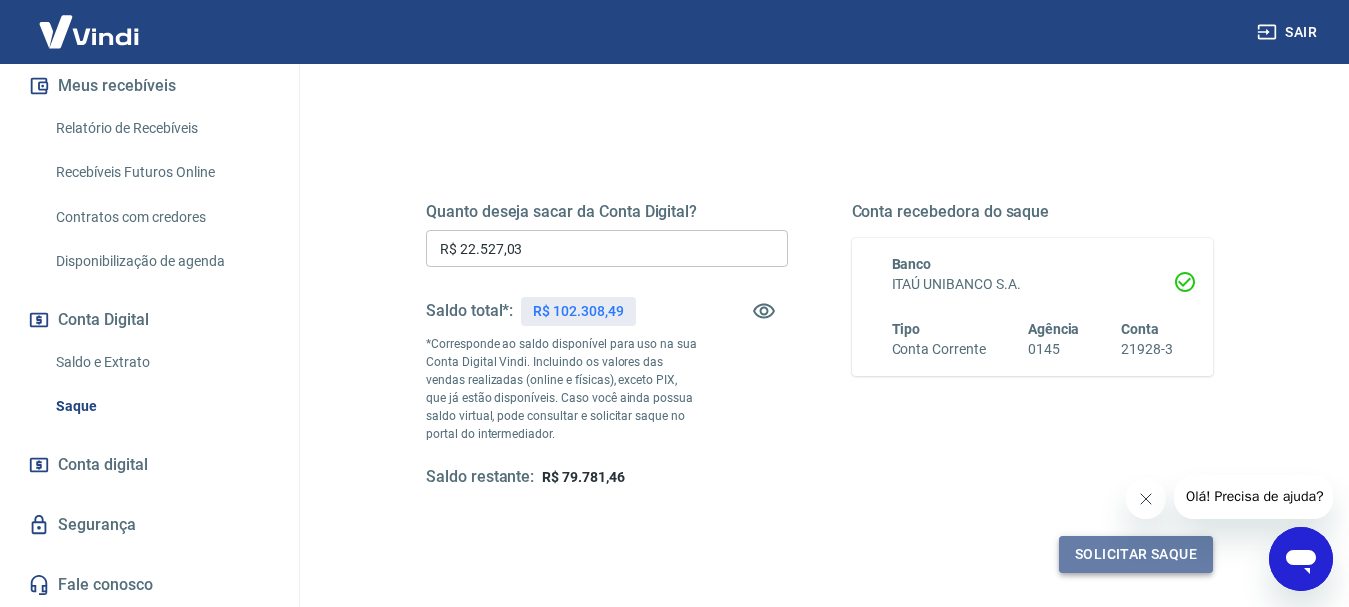 click on "Solicitar saque" at bounding box center [1136, 554] 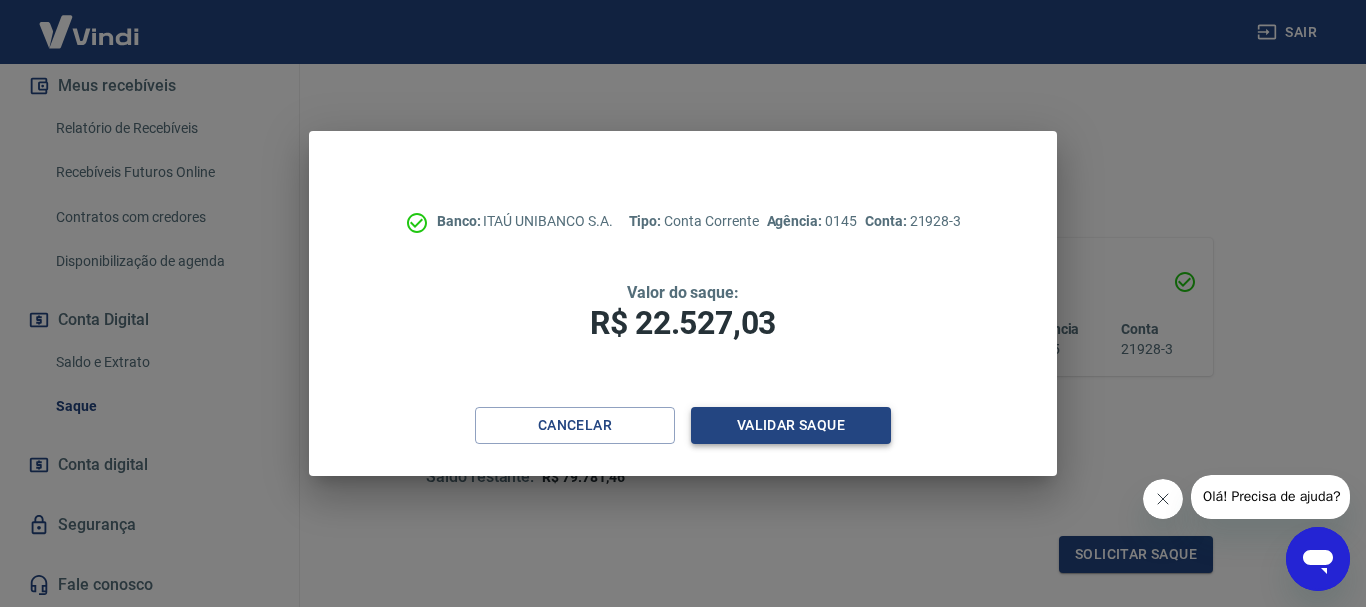 click on "Validar saque" at bounding box center (791, 425) 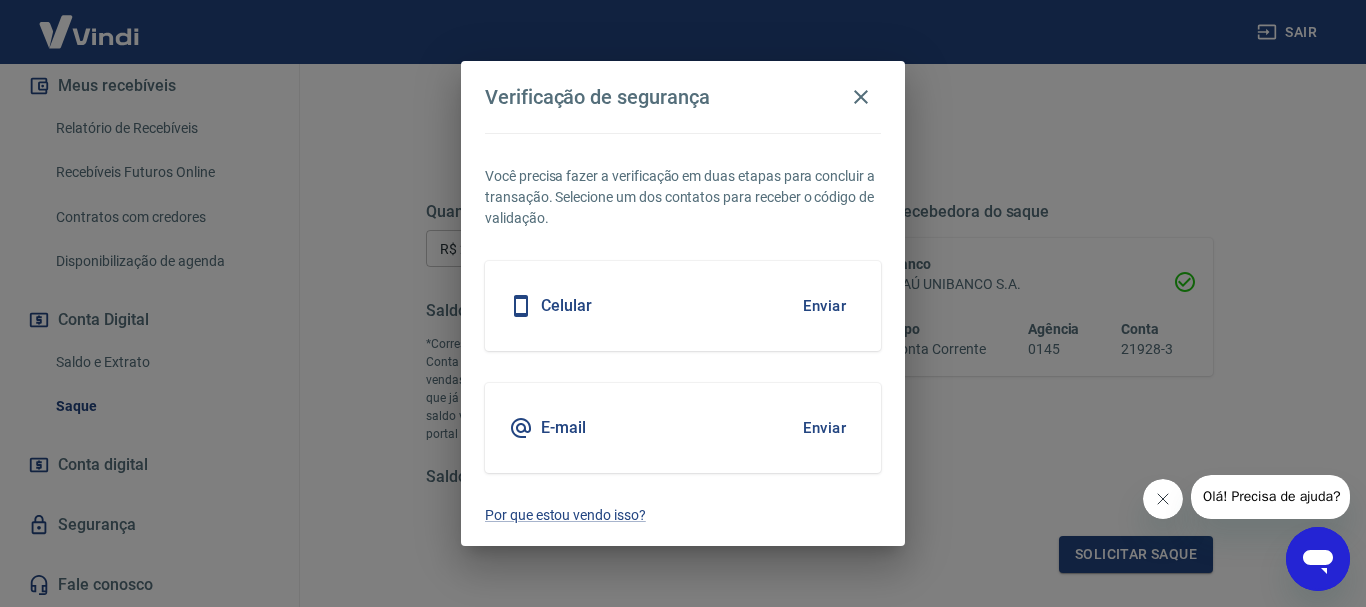 click on "Verificação de segurança Você precisa fazer a verificação em duas etapas para concluir a transação. Selecione um dos contatos para receber o código de validação. Celular Enviar E-mail Enviar Por que estou vendo isso?" at bounding box center [683, 303] 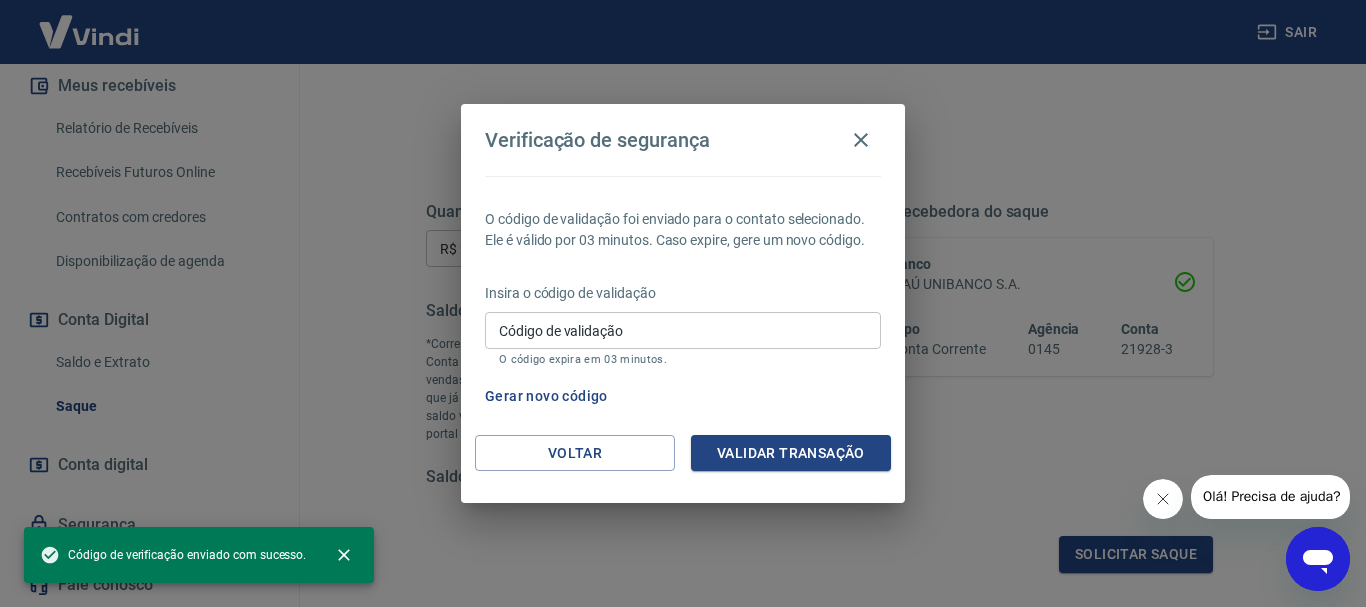 click on "Verificação de segurança O código de validação foi enviado para o contato selecionado. Ele é válido por 03 minutos. Caso expire, gere um novo código. Insira o código de validação Código de validação Código de validação O código expira em 03 minutos. Gerar novo código Voltar Validar transação" at bounding box center [683, 303] 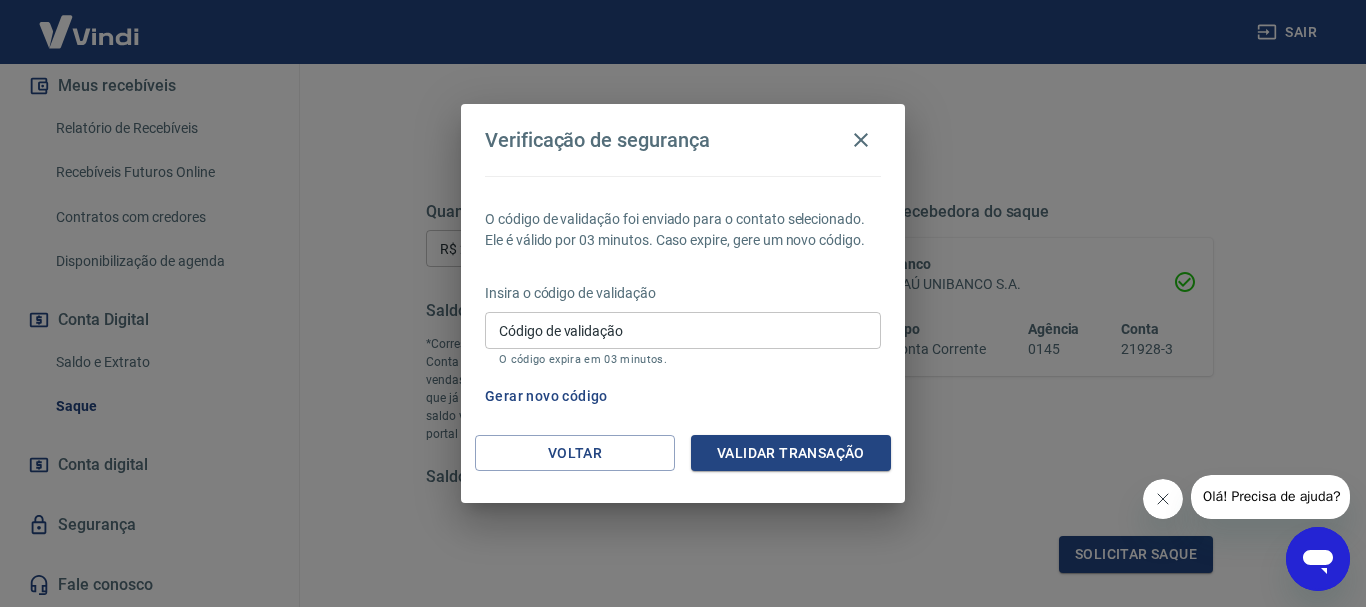 click on "Código de validação" at bounding box center [683, 330] 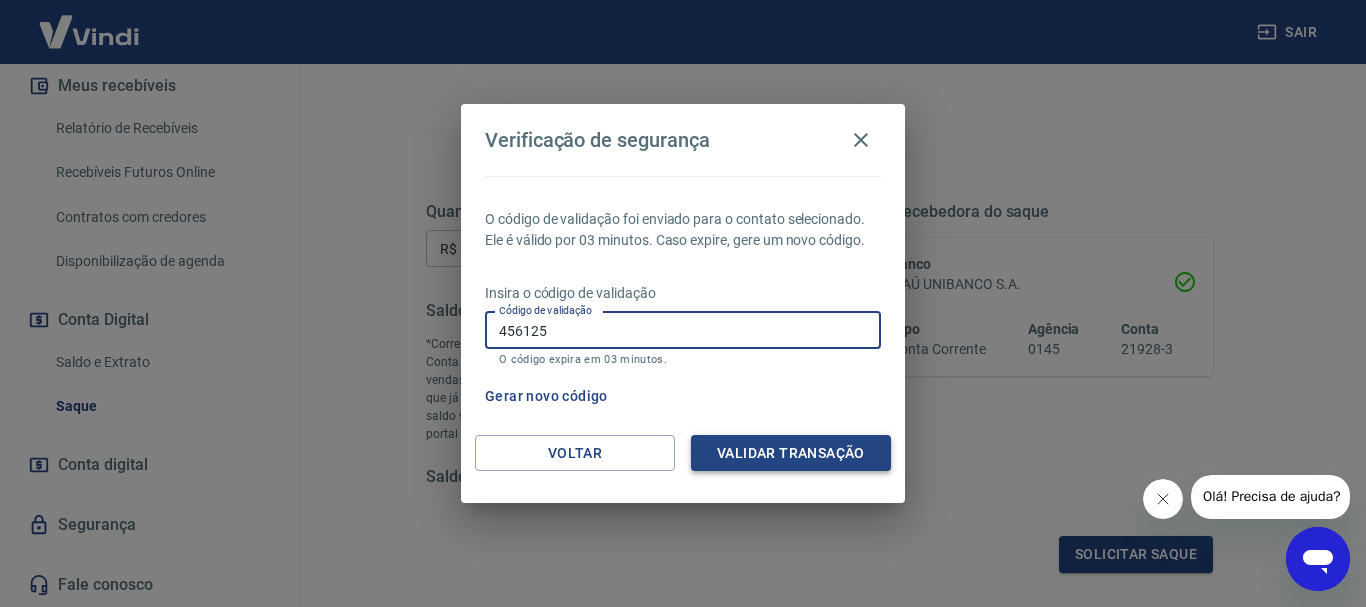 type on "456125" 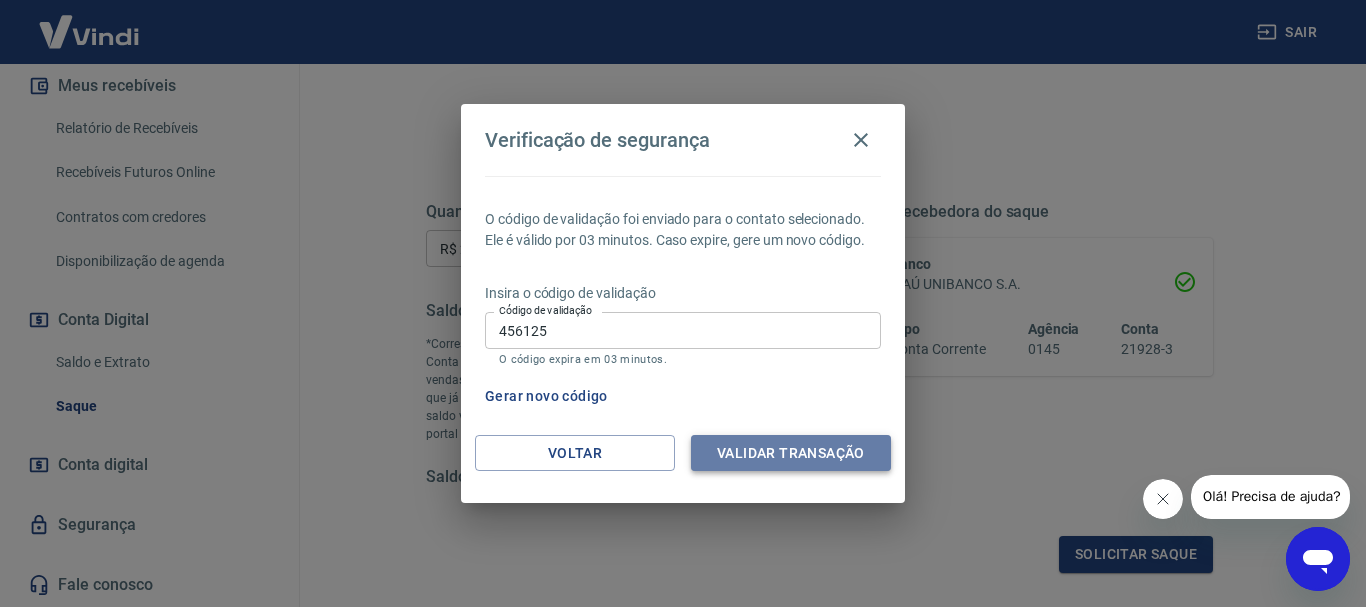 click on "Validar transação" at bounding box center [791, 453] 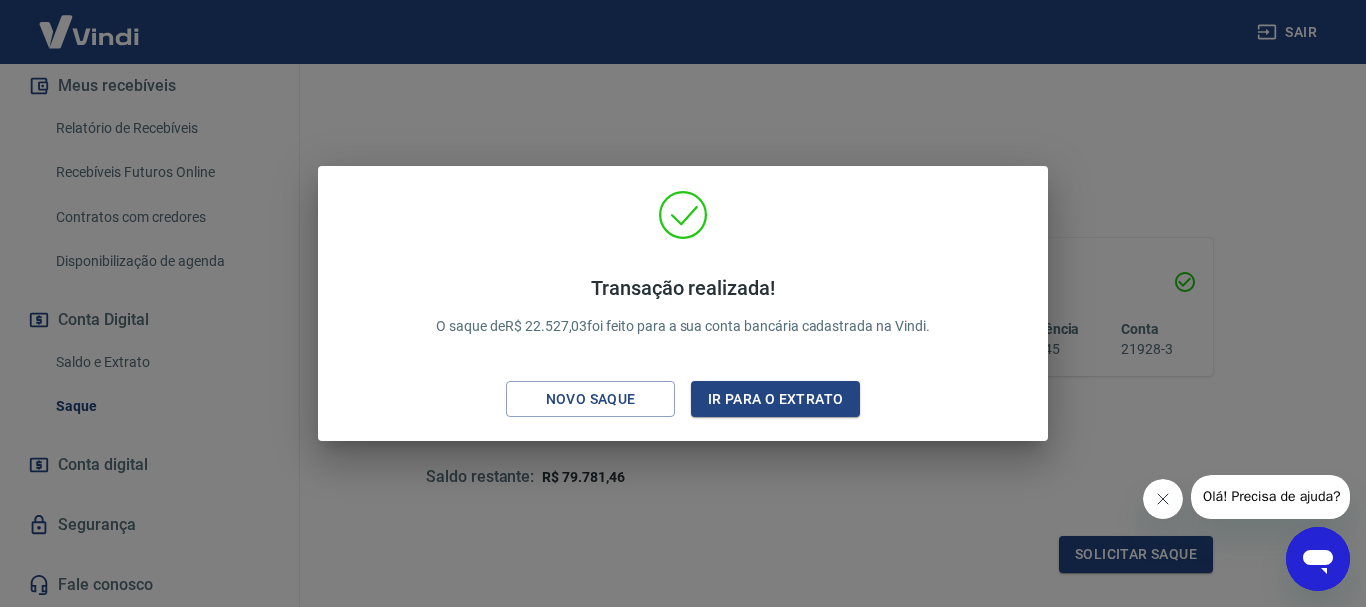 drag, startPoint x: 304, startPoint y: 143, endPoint x: 962, endPoint y: 427, distance: 716.67285 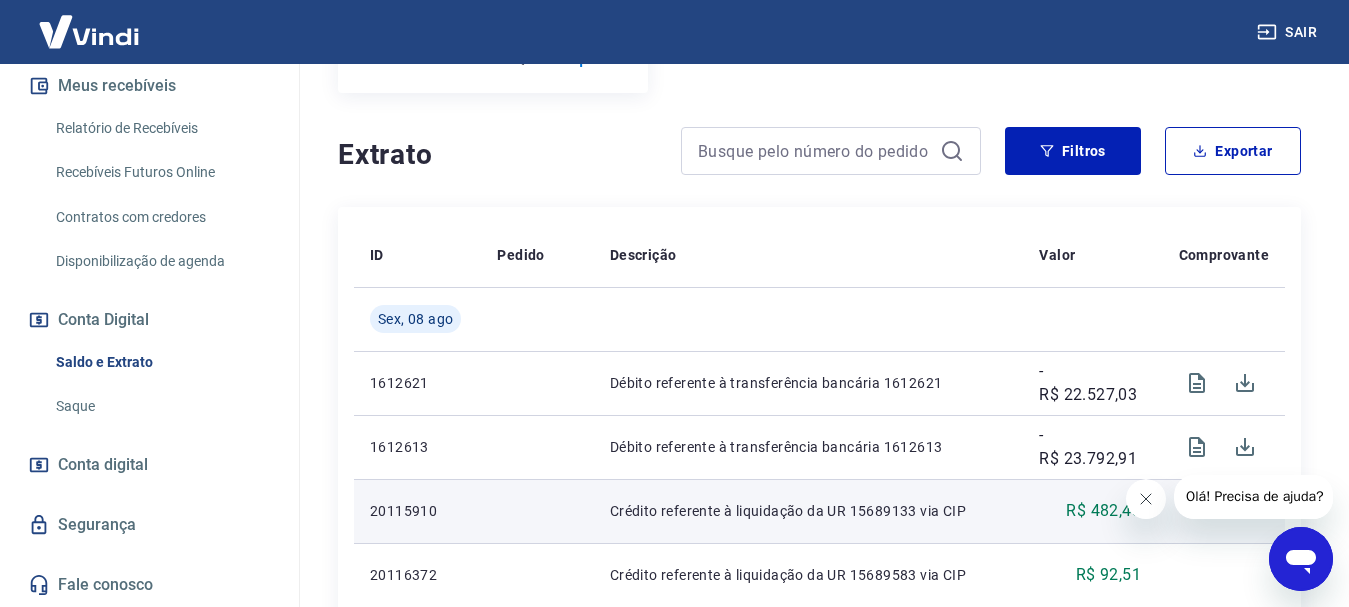 scroll, scrollTop: 300, scrollLeft: 0, axis: vertical 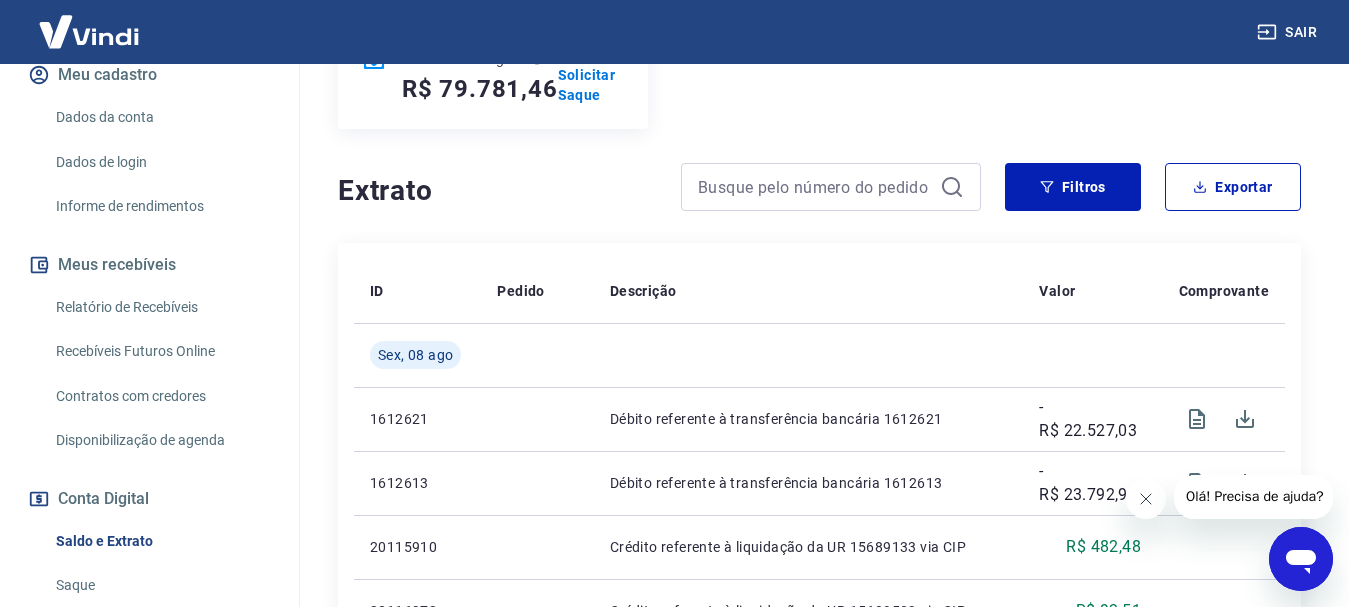 click on "Relatório de Recebíveis" at bounding box center (161, 307) 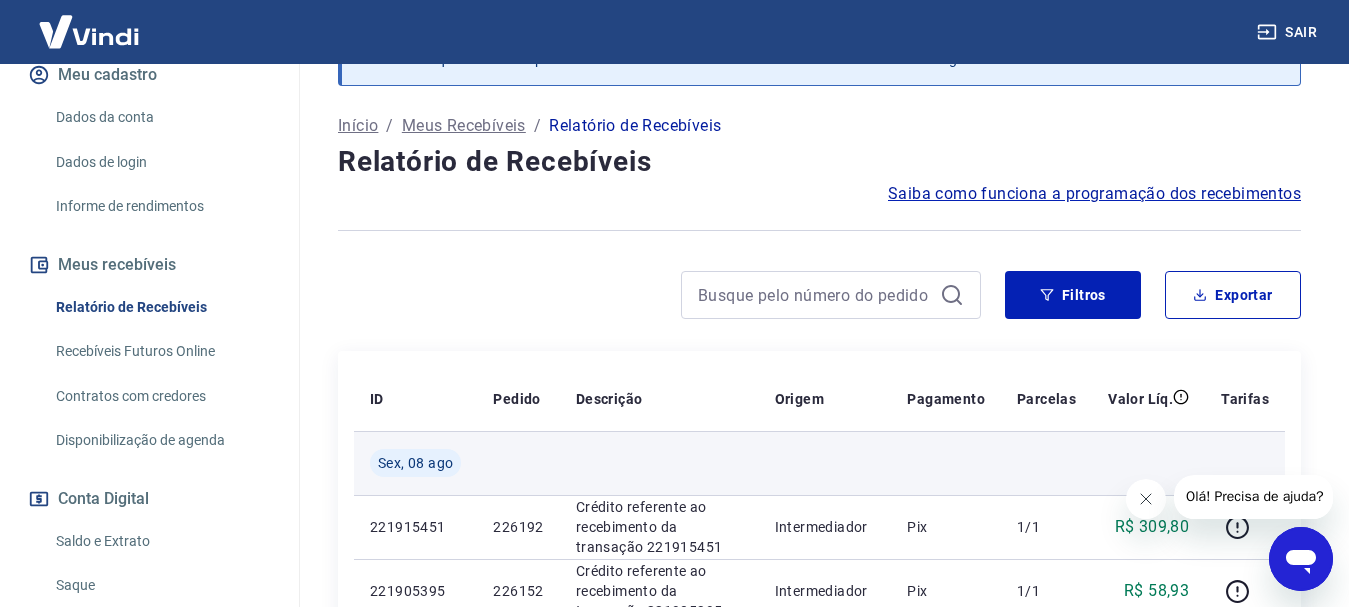 scroll, scrollTop: 300, scrollLeft: 0, axis: vertical 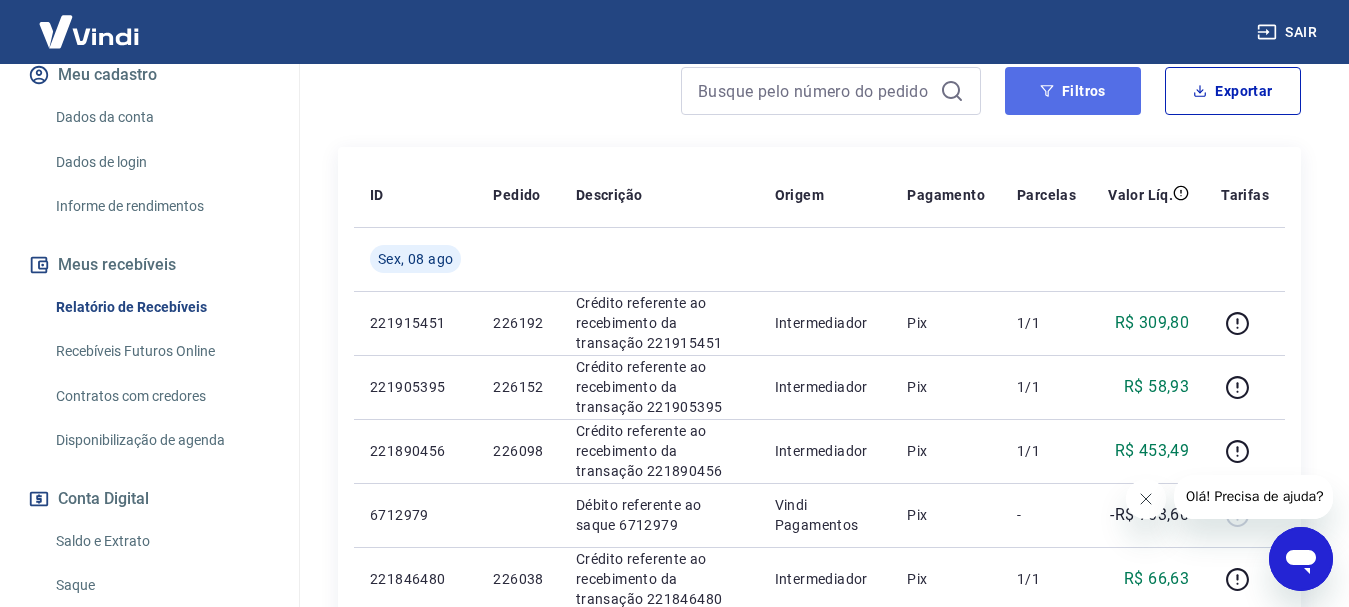 click on "Filtros" at bounding box center (1073, 91) 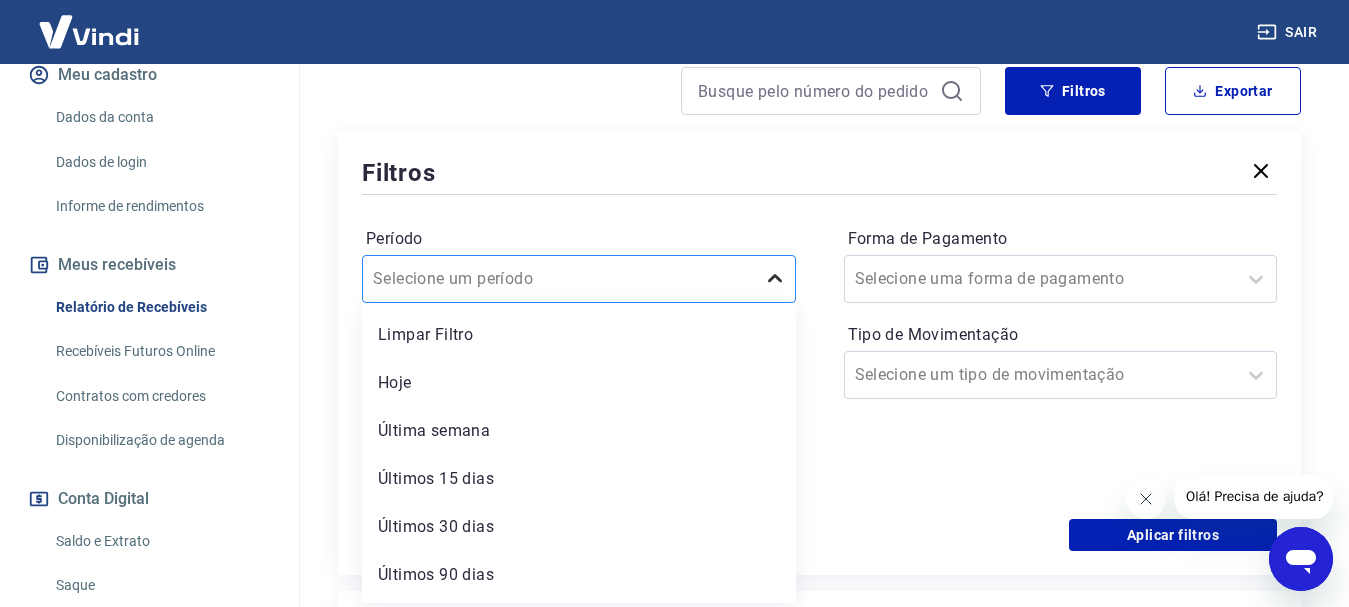 click 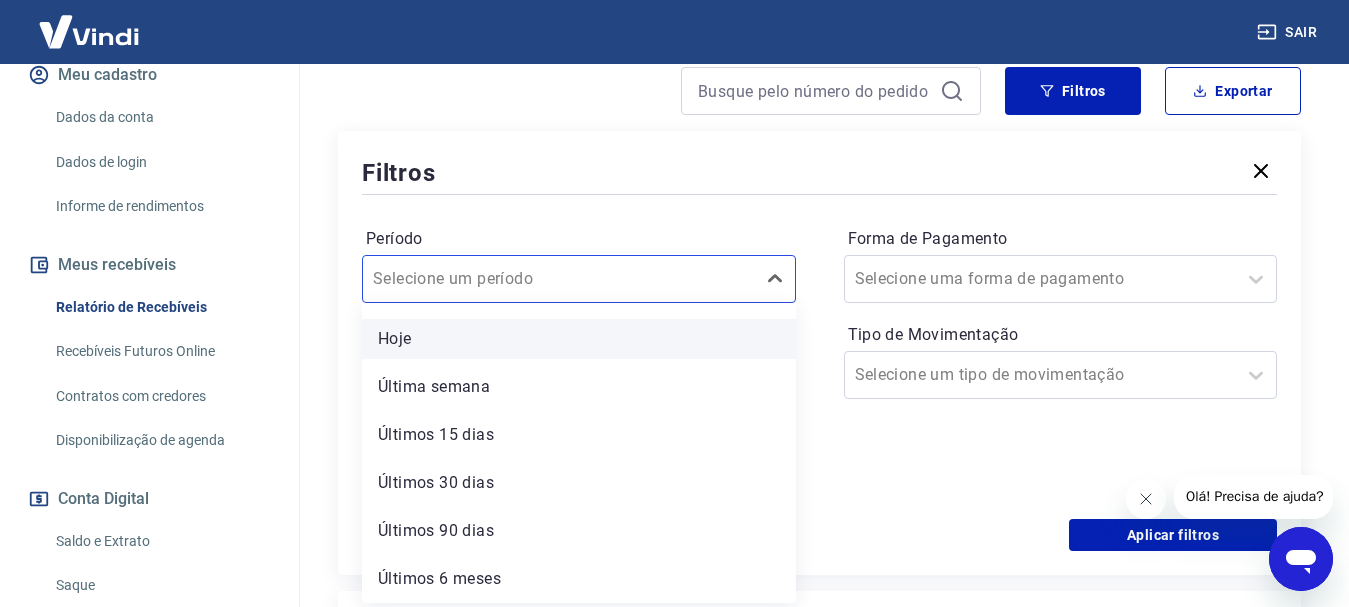 scroll, scrollTop: 0, scrollLeft: 0, axis: both 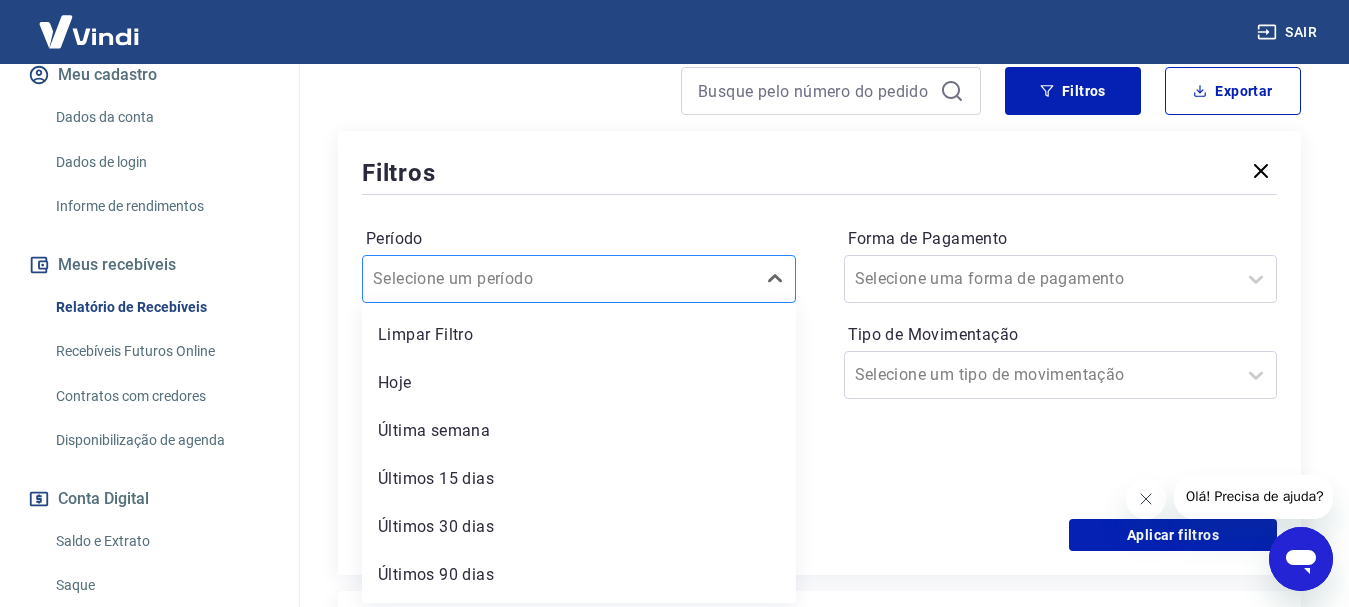 click on "Período" at bounding box center [474, 279] 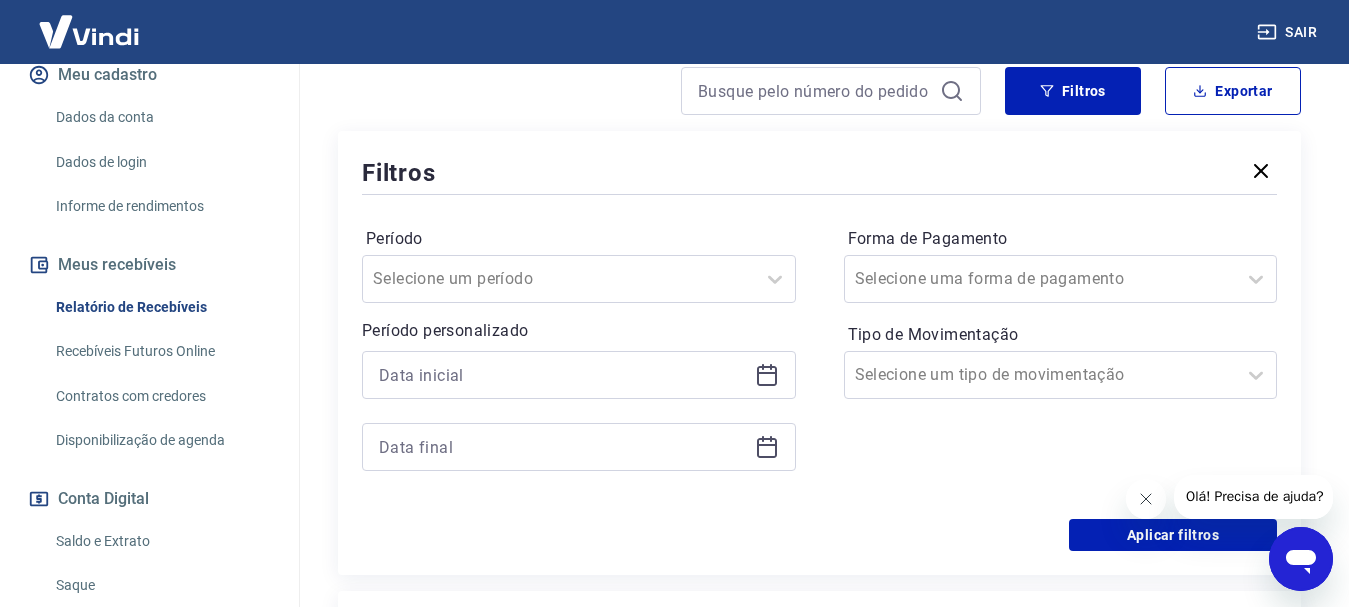 click 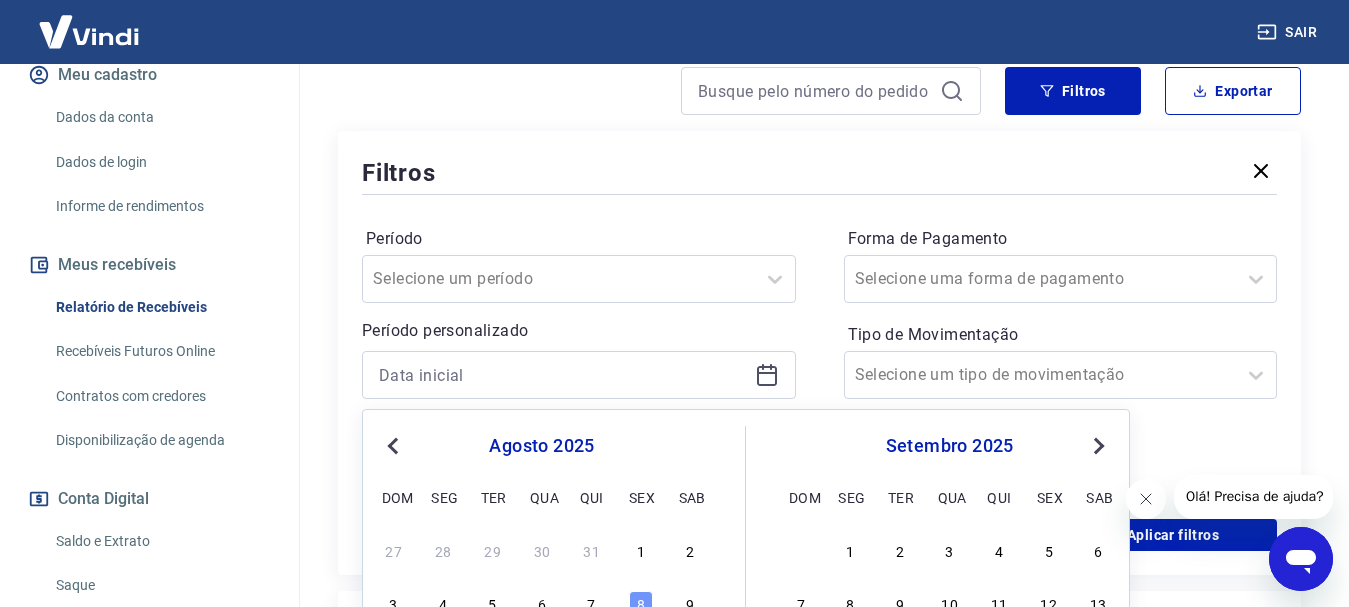 click on "Previous Month" at bounding box center (395, 445) 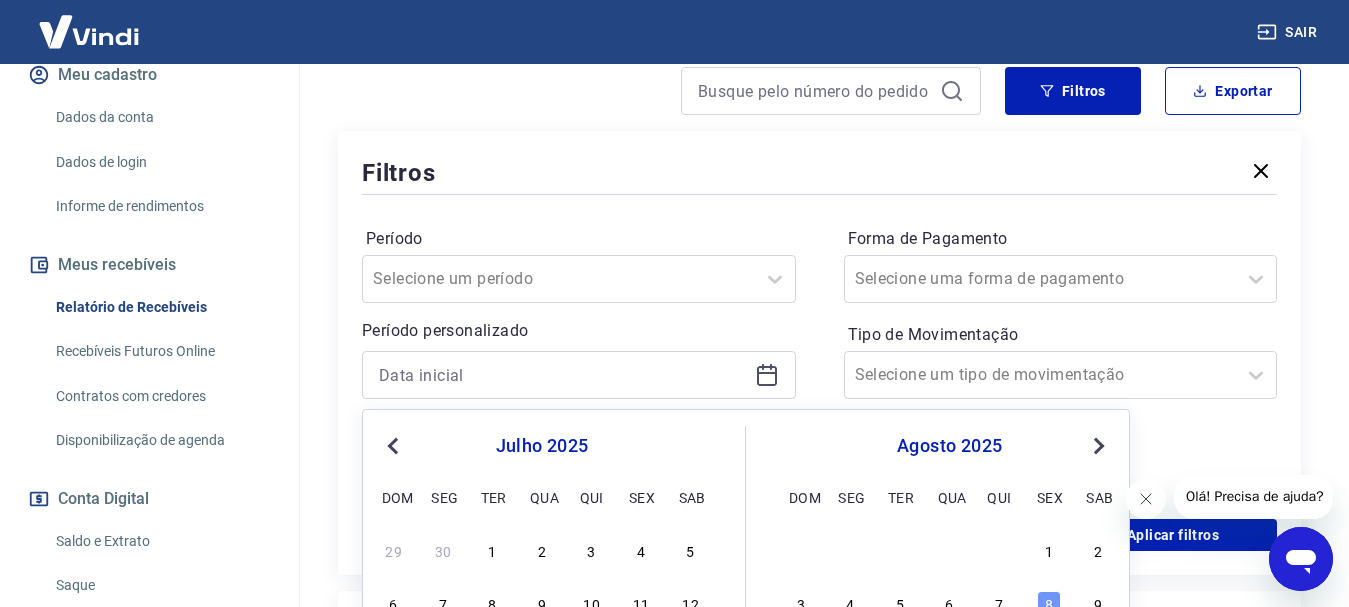 click on "Previous Month" at bounding box center [395, 445] 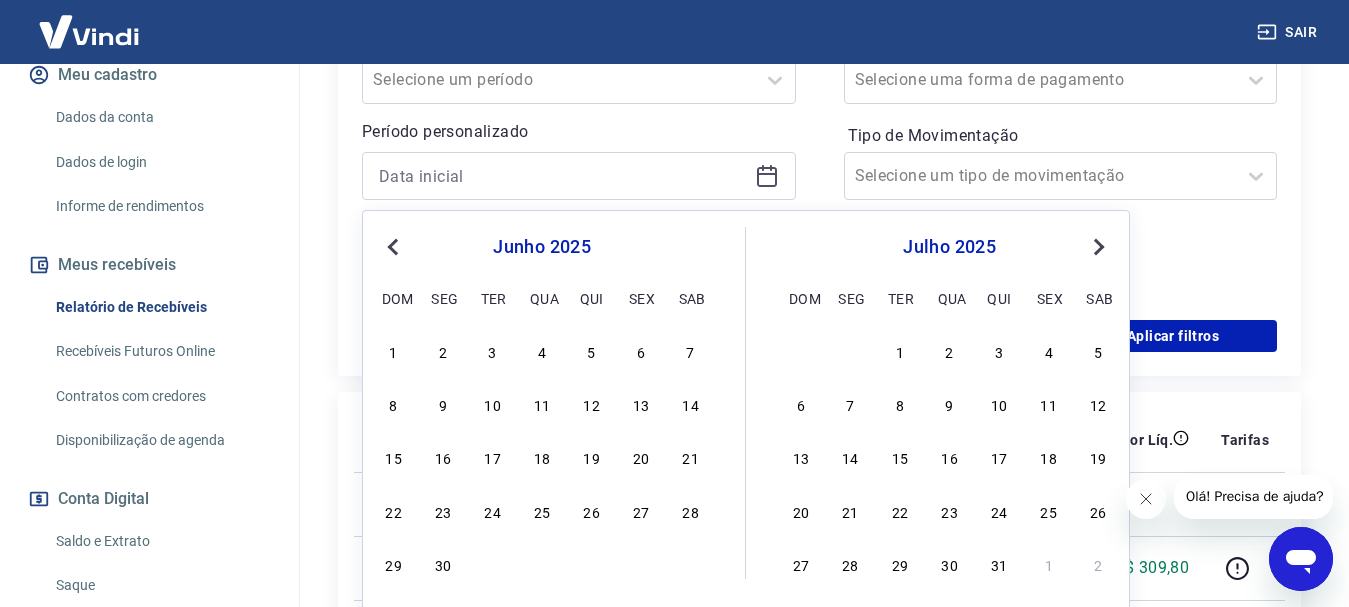 scroll, scrollTop: 500, scrollLeft: 0, axis: vertical 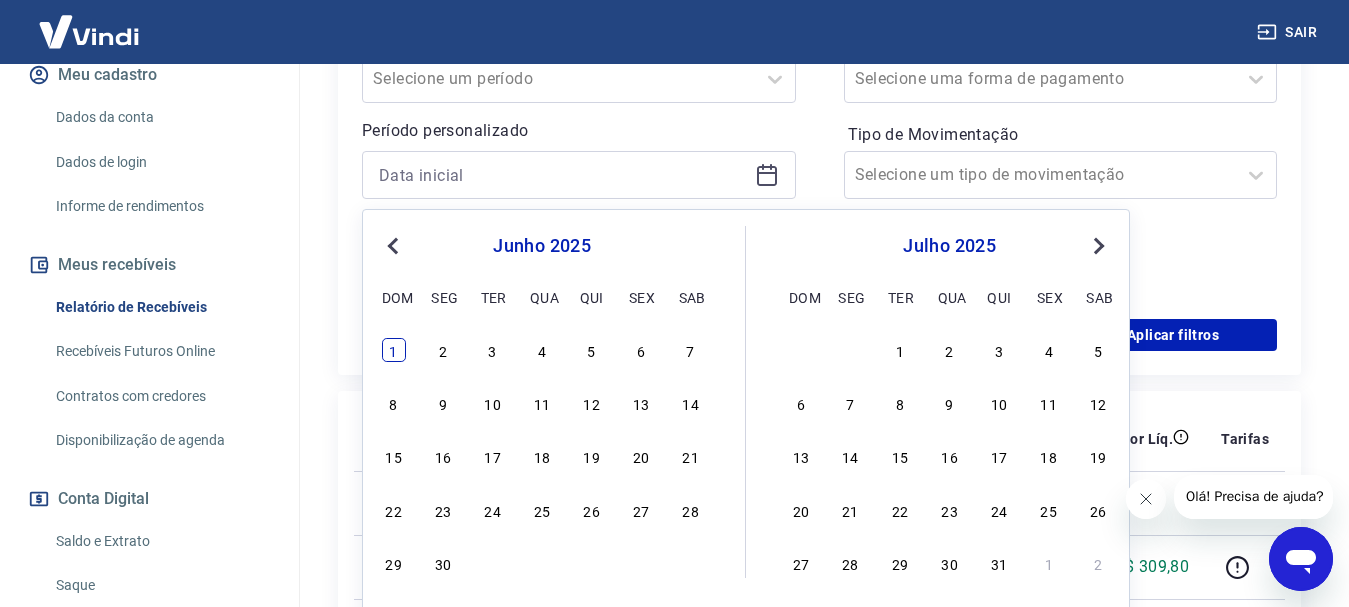 click on "1" at bounding box center (394, 350) 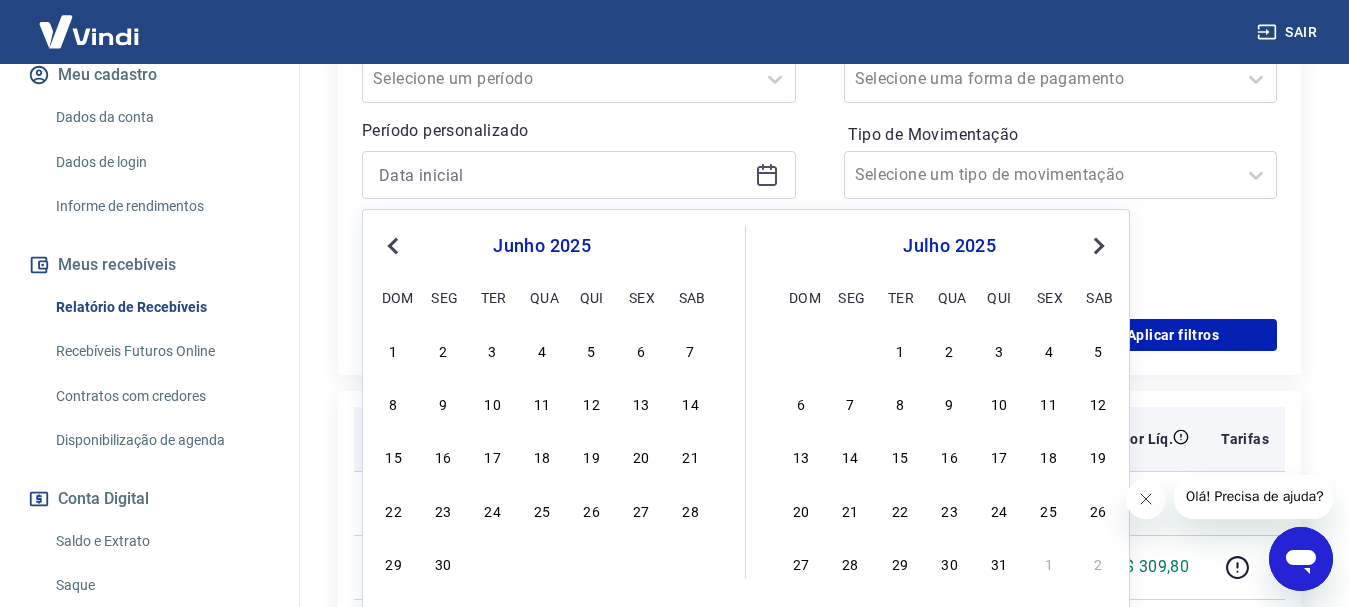 type on "01/06/2025" 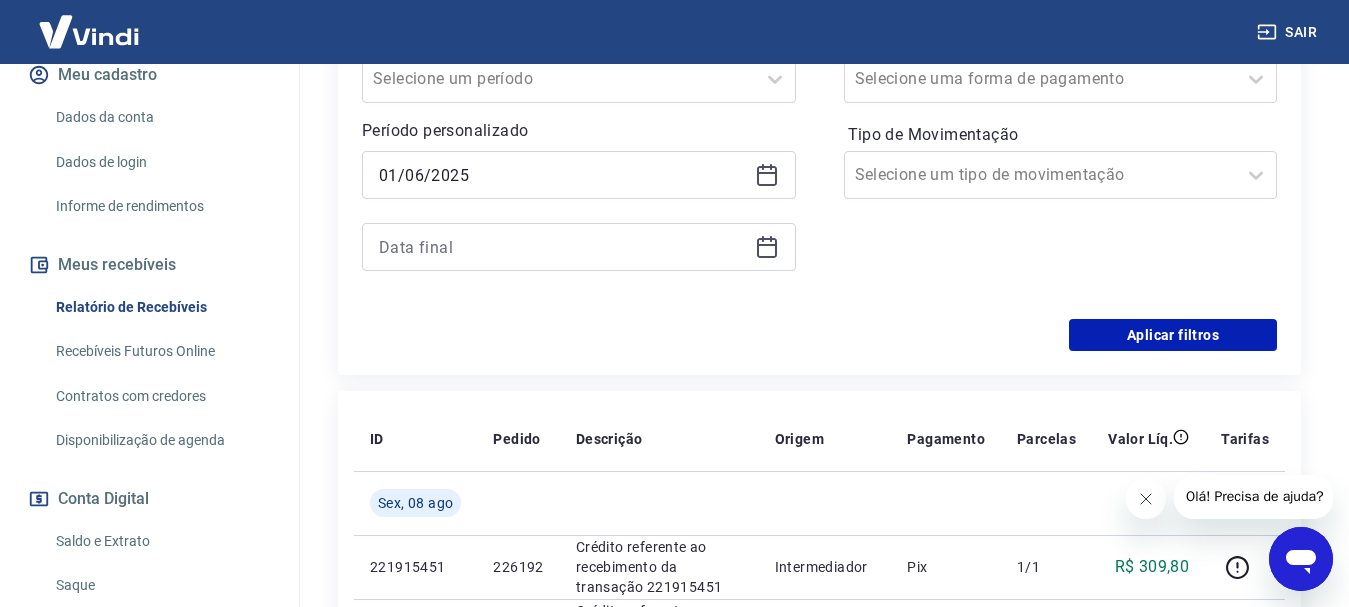 click 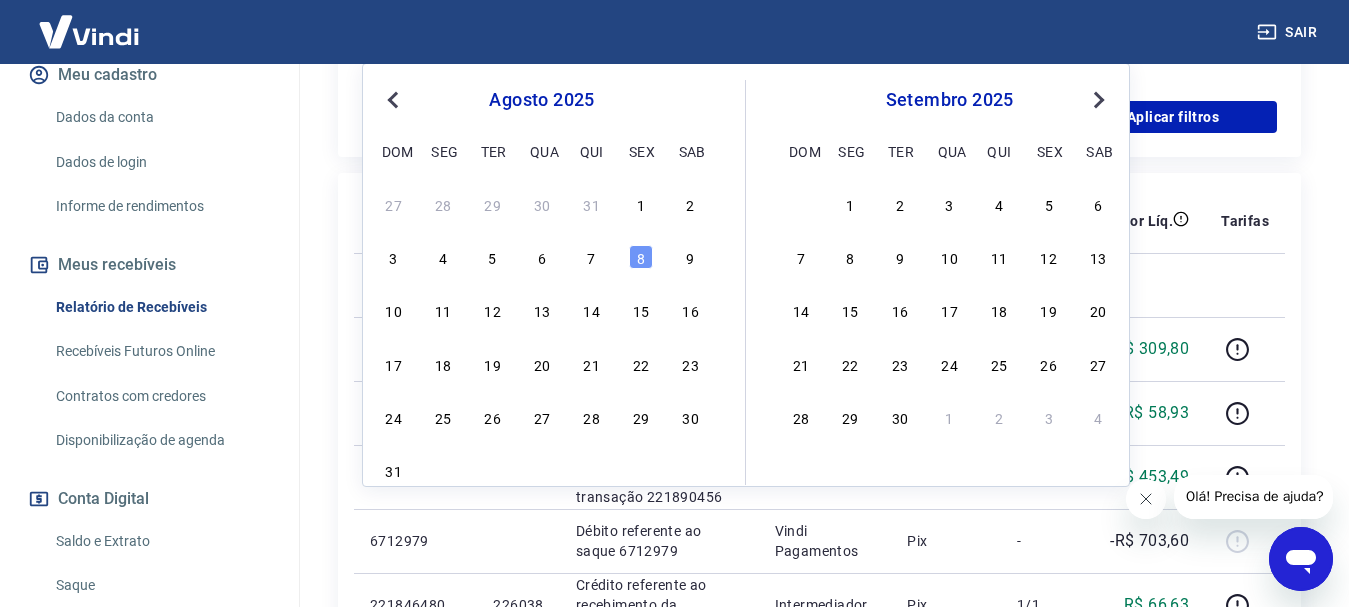 scroll, scrollTop: 600, scrollLeft: 0, axis: vertical 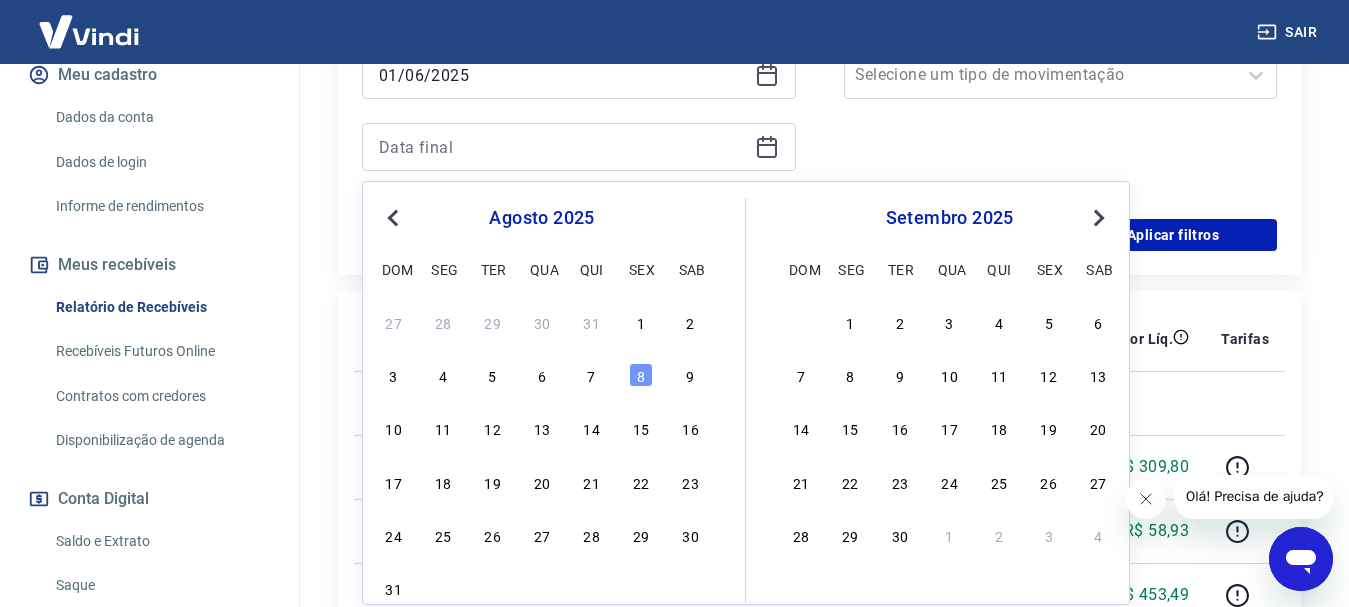 click on "Previous Month" at bounding box center [393, 218] 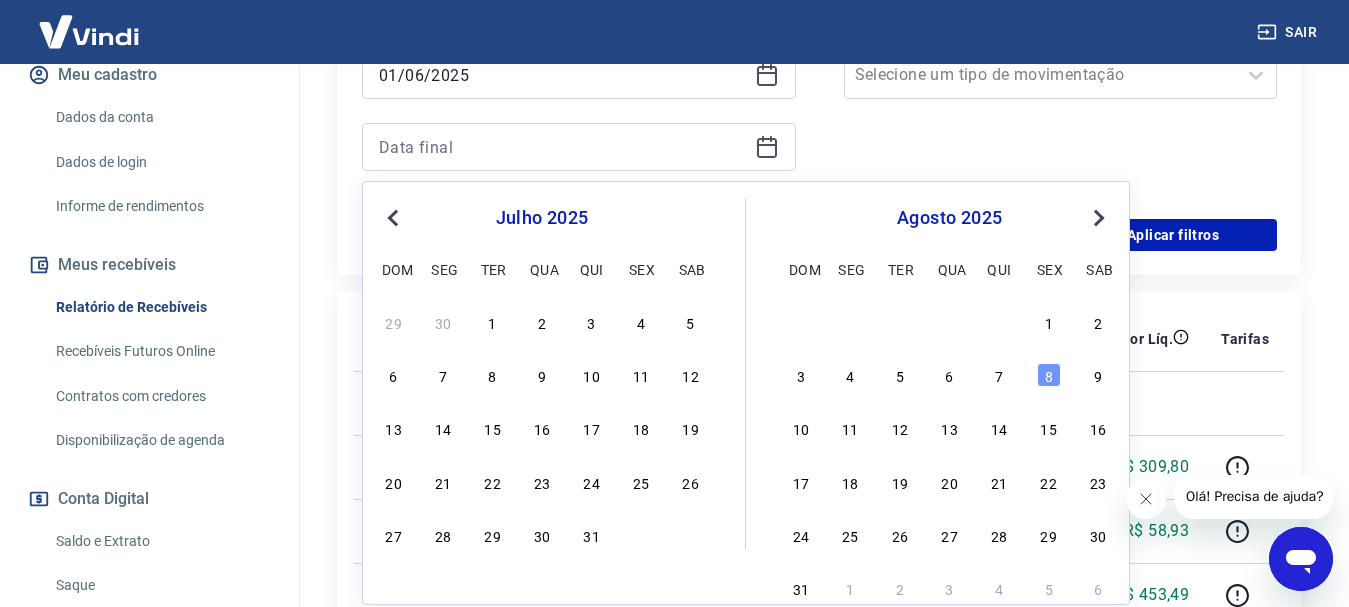 click on "Previous Month" at bounding box center [393, 218] 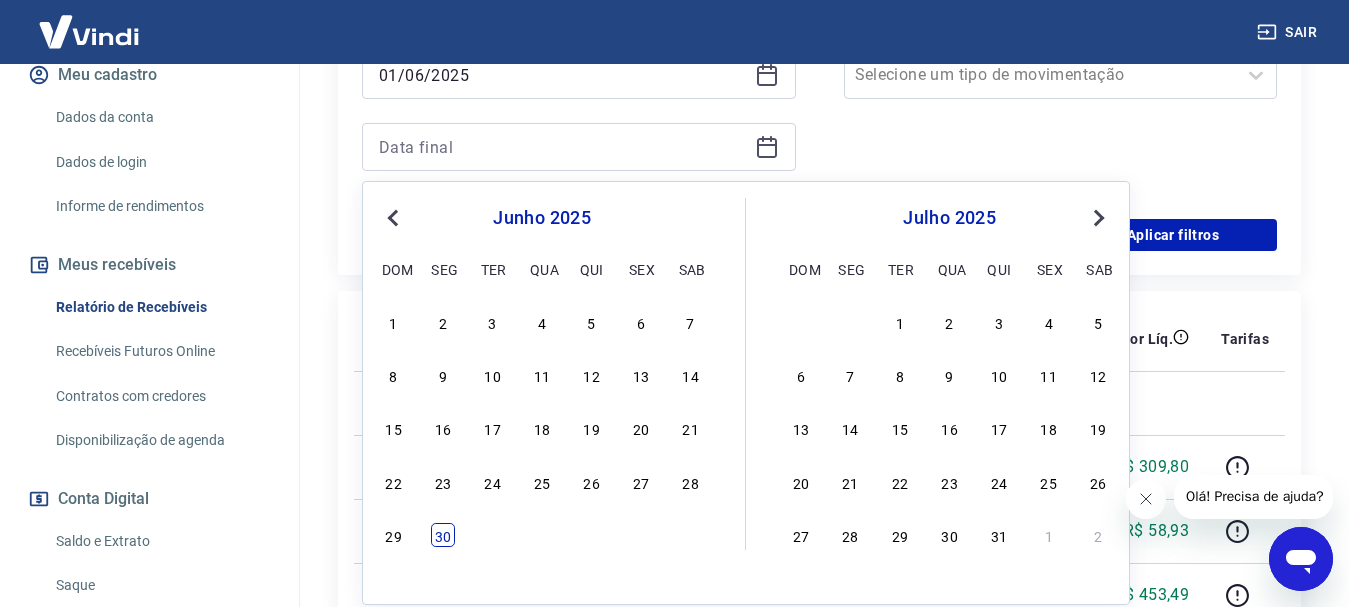 click on "30" at bounding box center (443, 535) 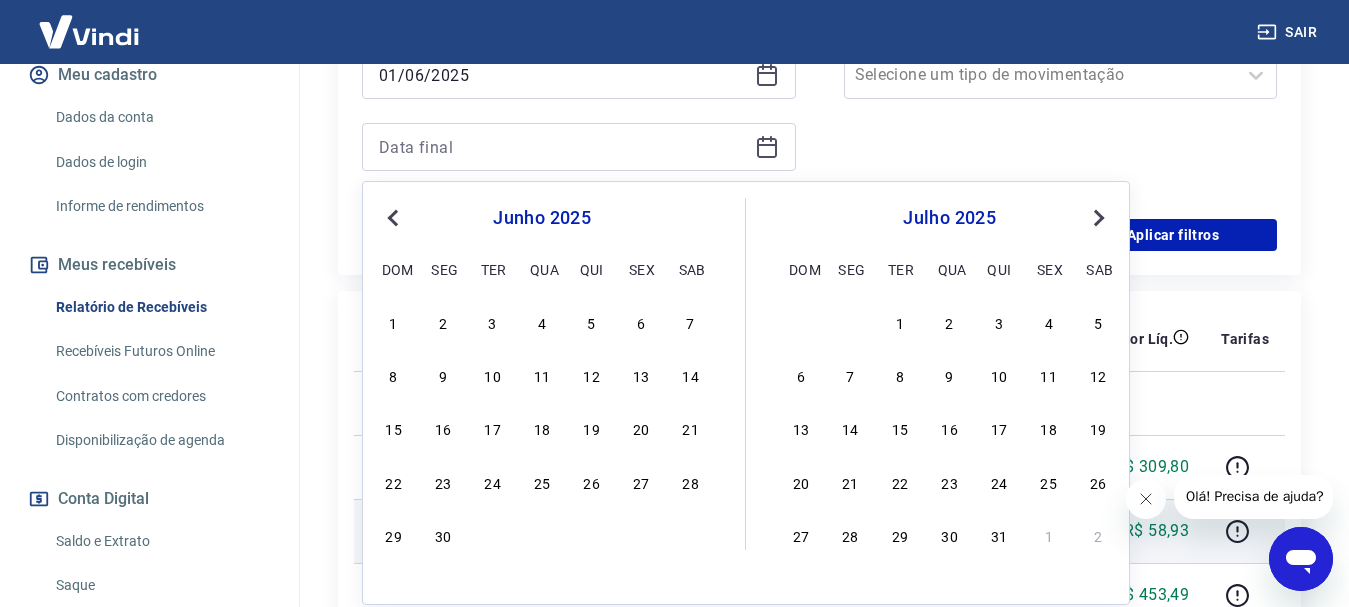 type on "30/06/2025" 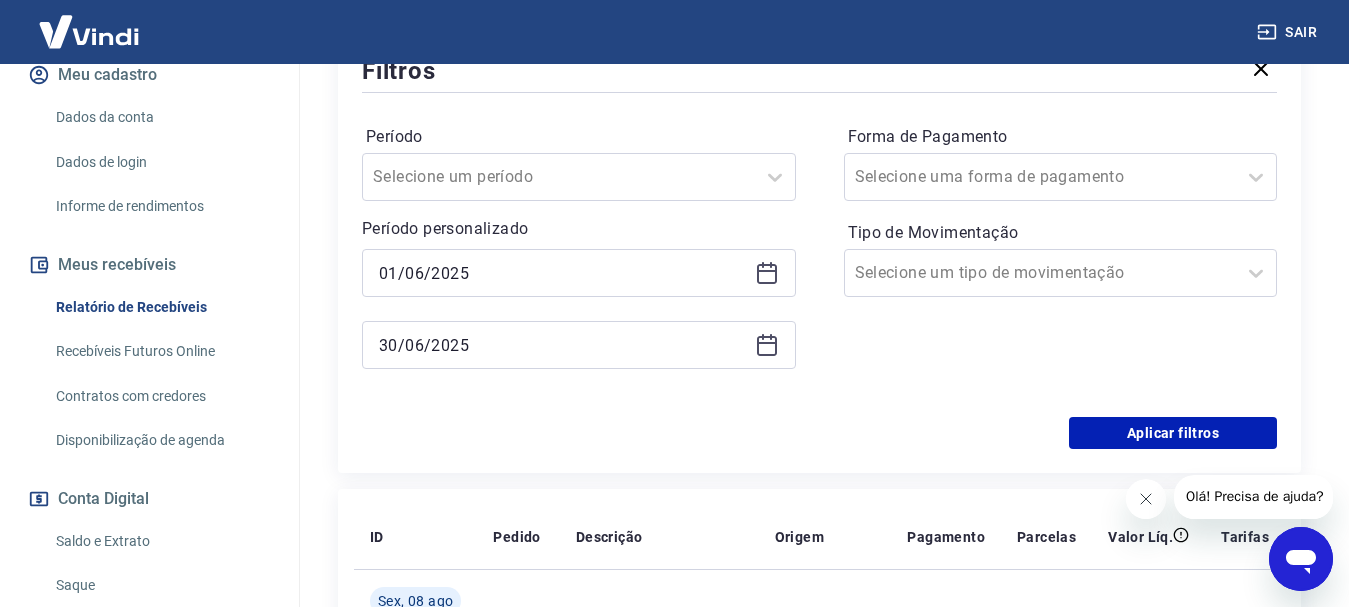 scroll, scrollTop: 400, scrollLeft: 0, axis: vertical 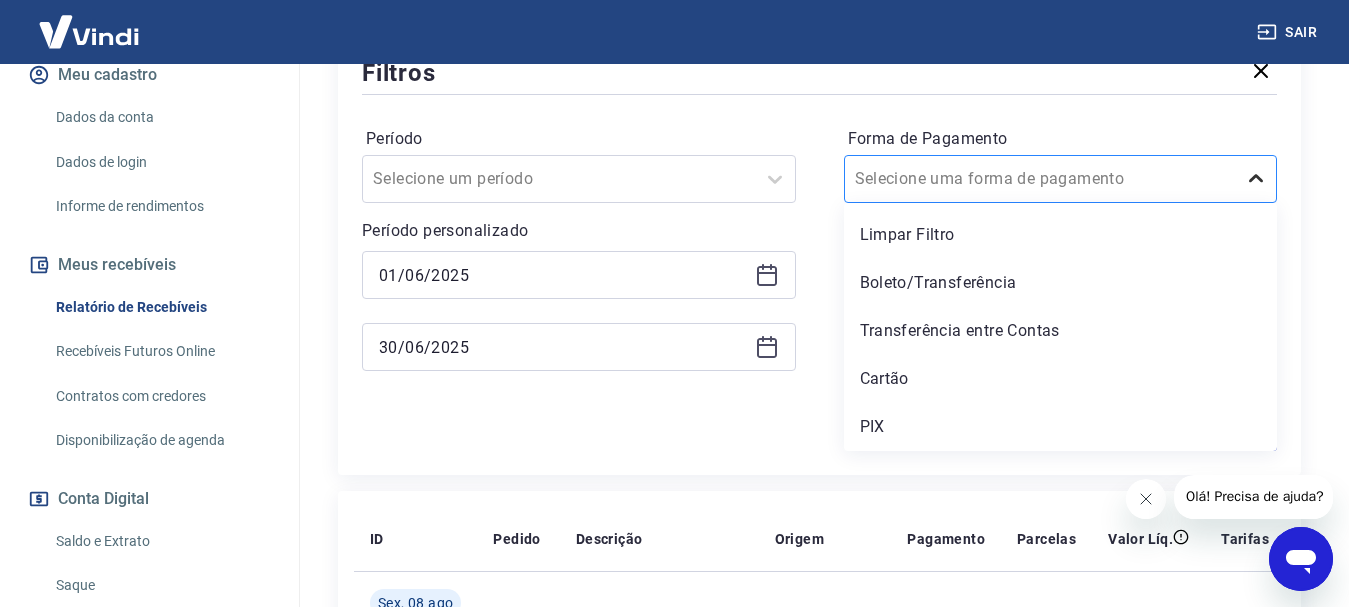 click 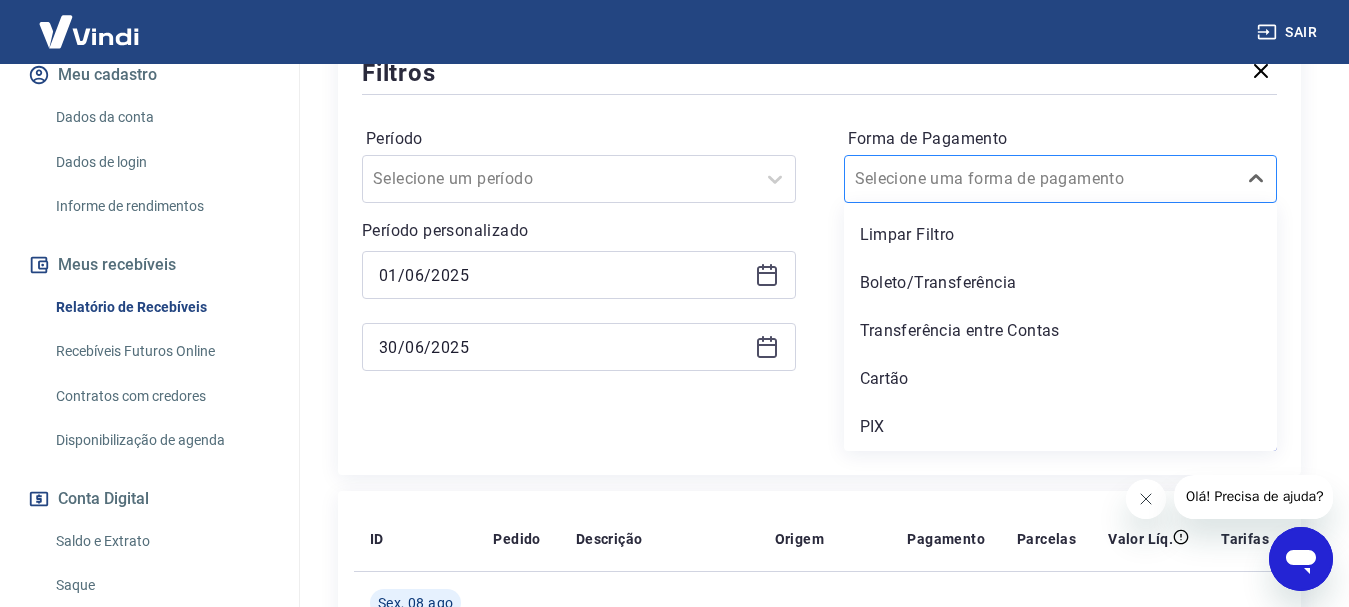 click at bounding box center [1041, 179] 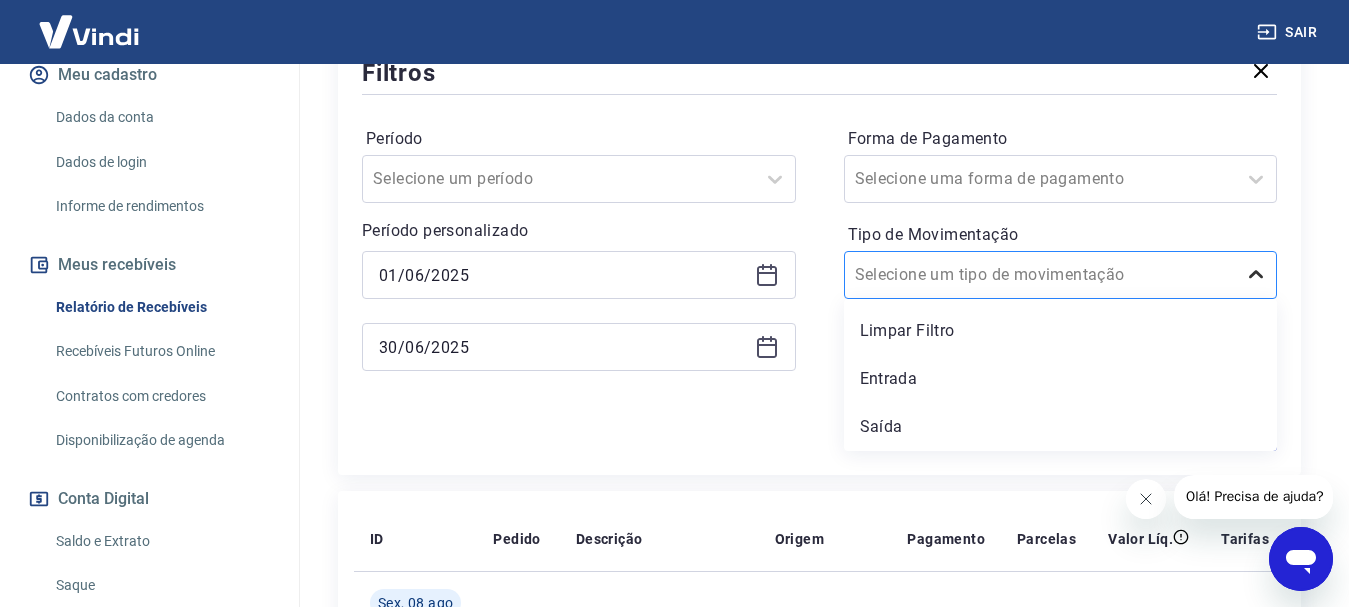 click 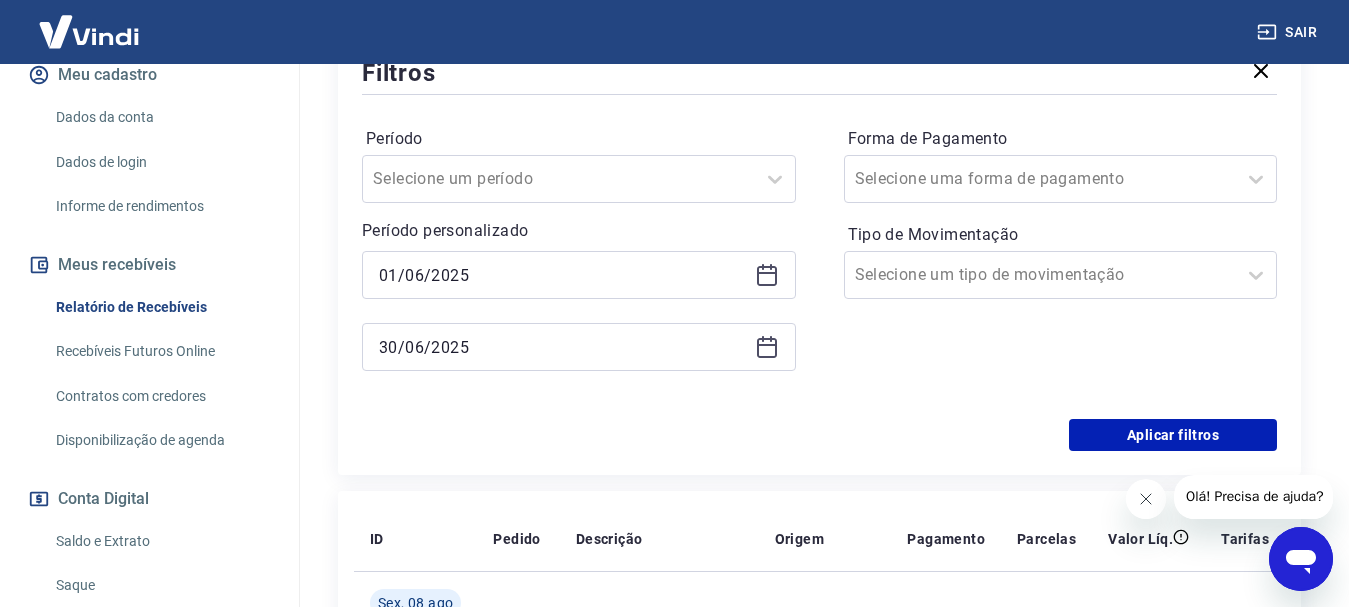 click on "Aplicar filtros" at bounding box center [819, 435] 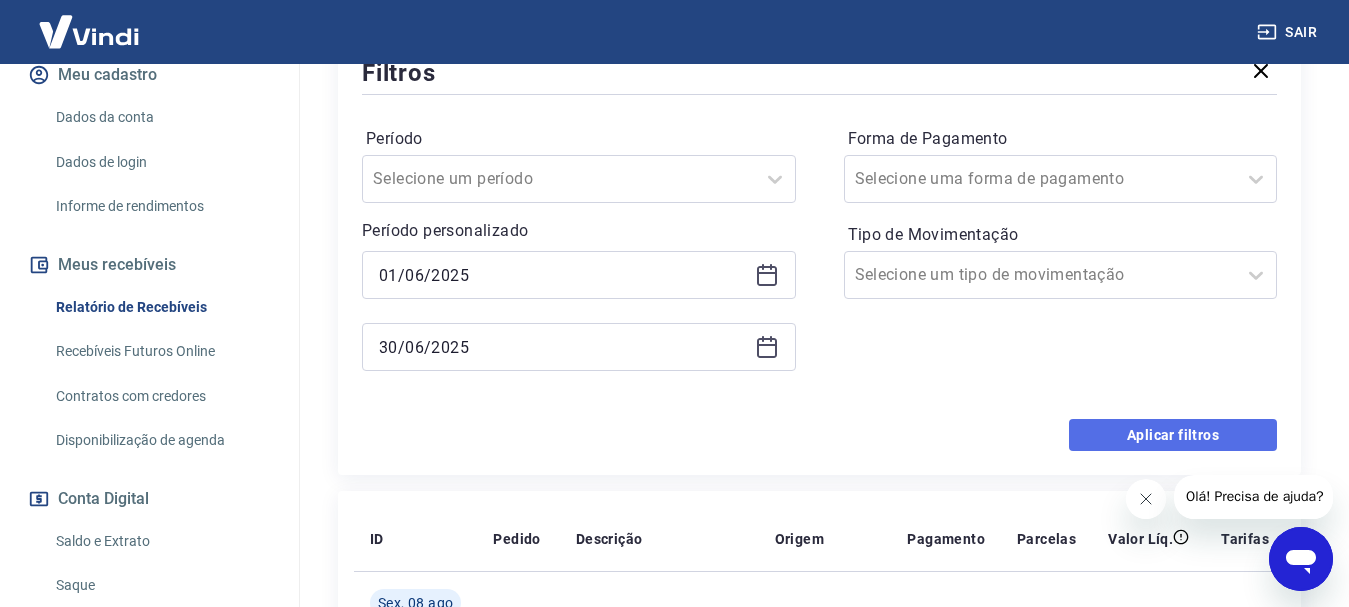 click on "Aplicar filtros" at bounding box center (1173, 435) 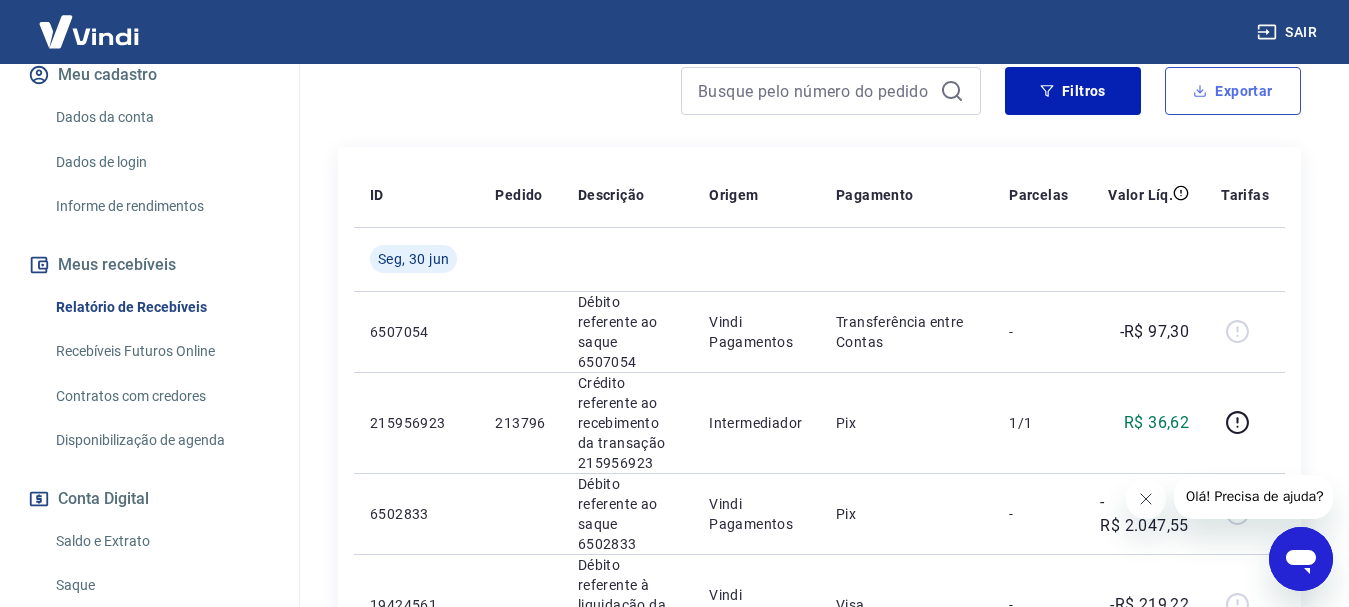 scroll, scrollTop: 200, scrollLeft: 0, axis: vertical 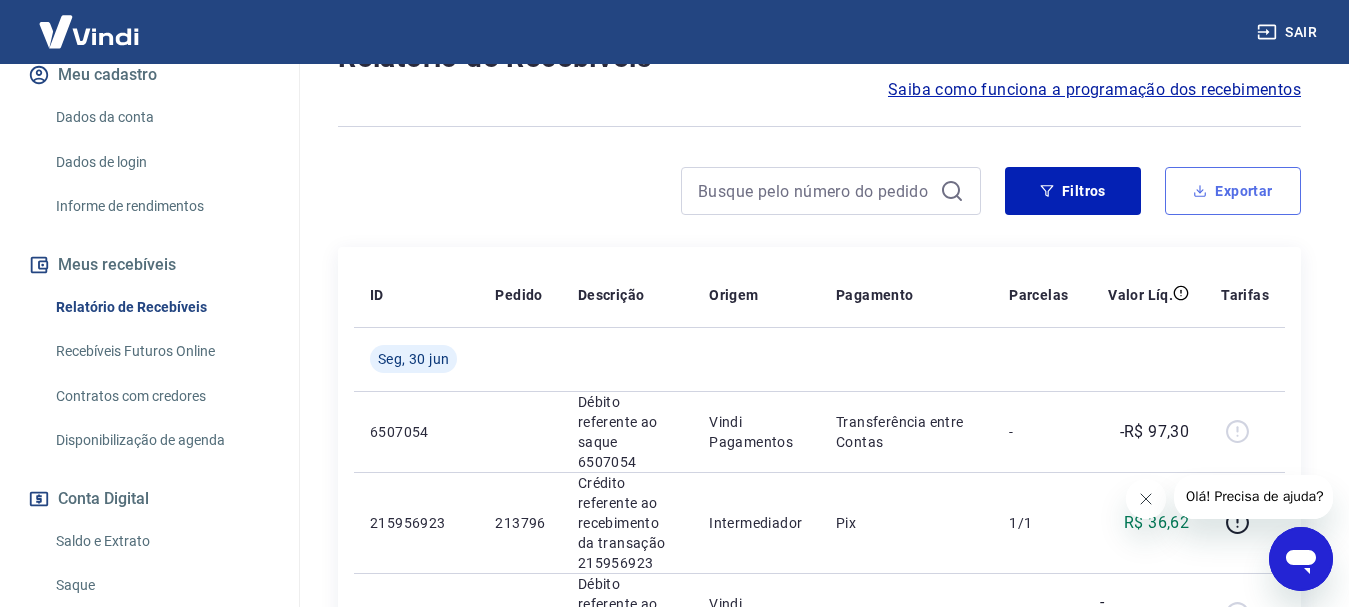 click on "Exportar" at bounding box center (1233, 191) 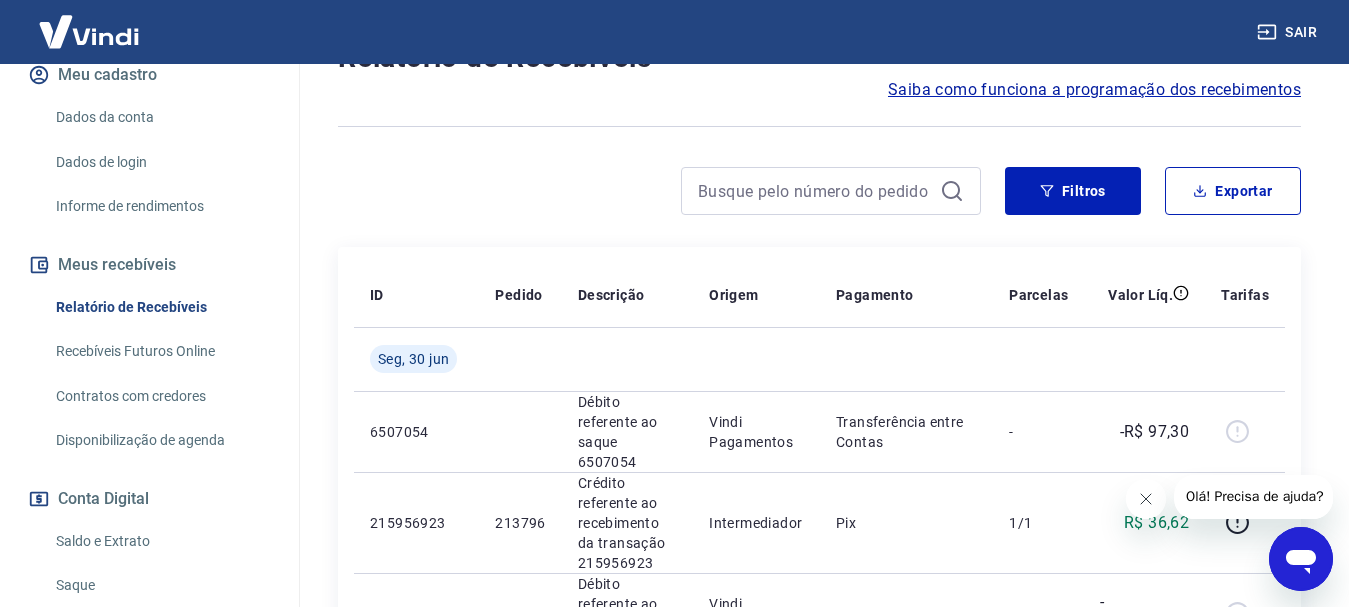 type on "01/06/2025" 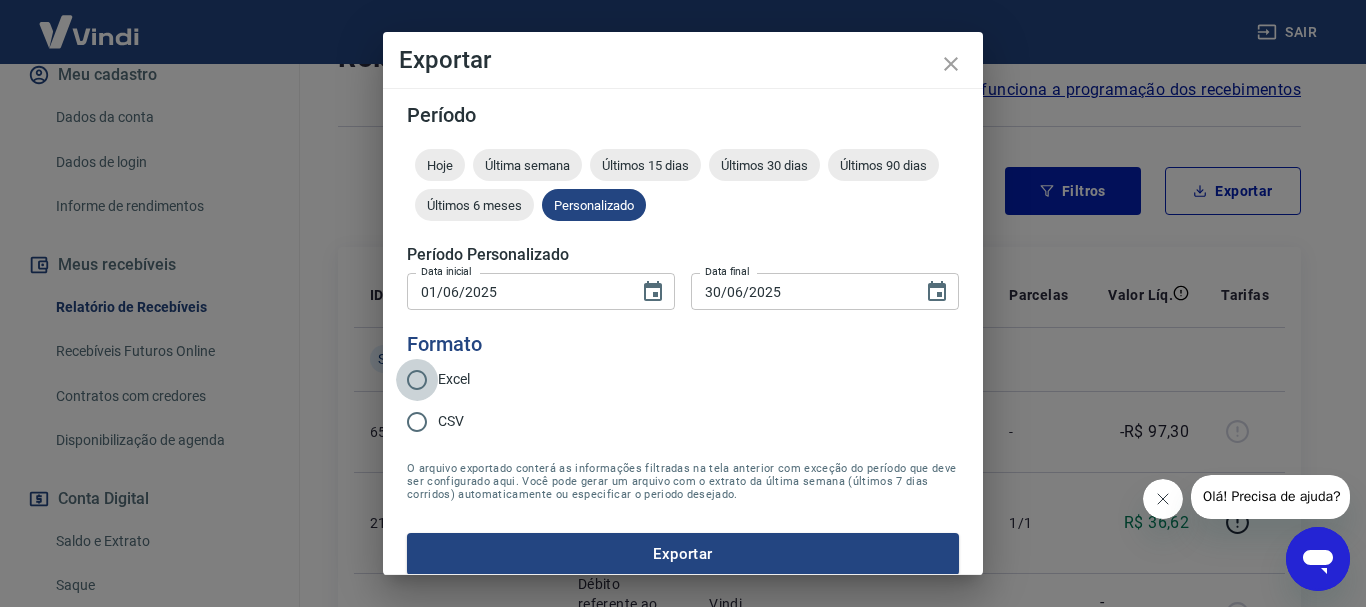 click on "Excel" at bounding box center [417, 380] 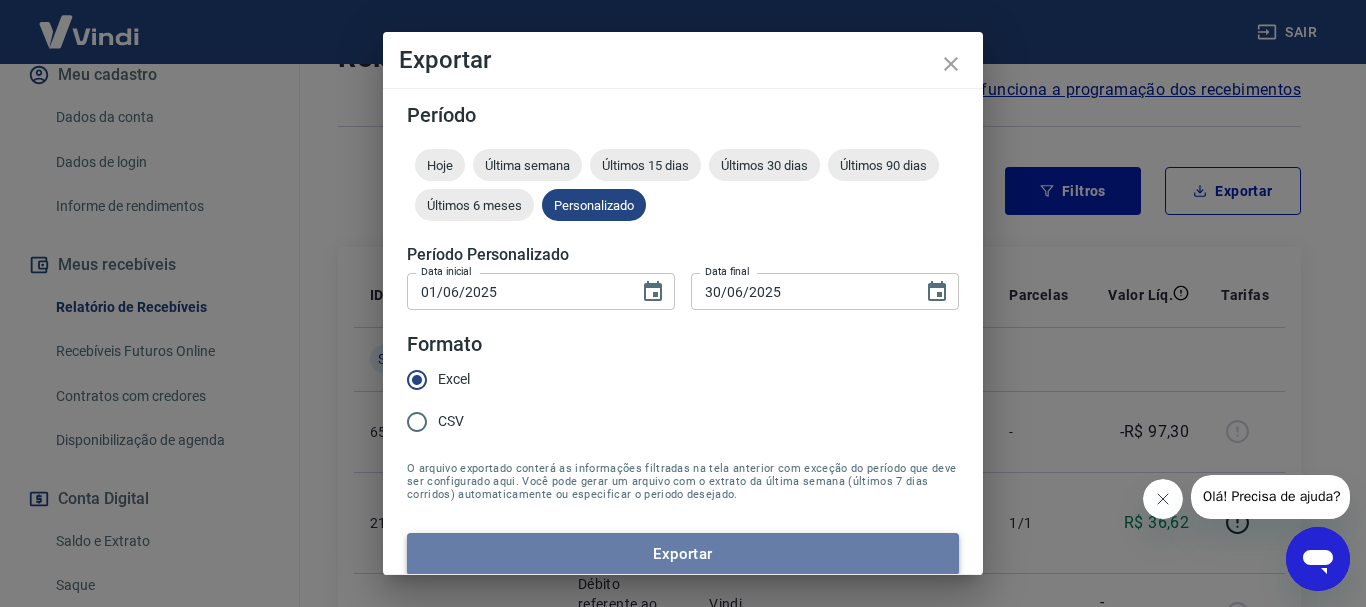 click on "Exportar" at bounding box center (683, 554) 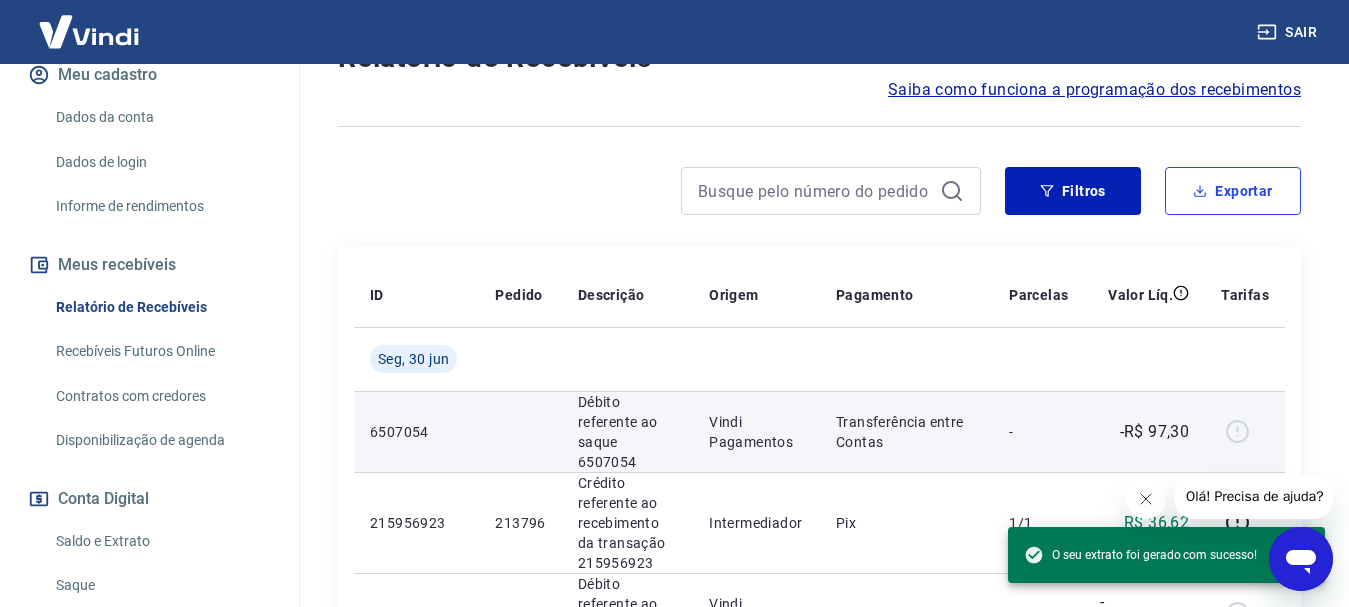 scroll, scrollTop: 300, scrollLeft: 0, axis: vertical 